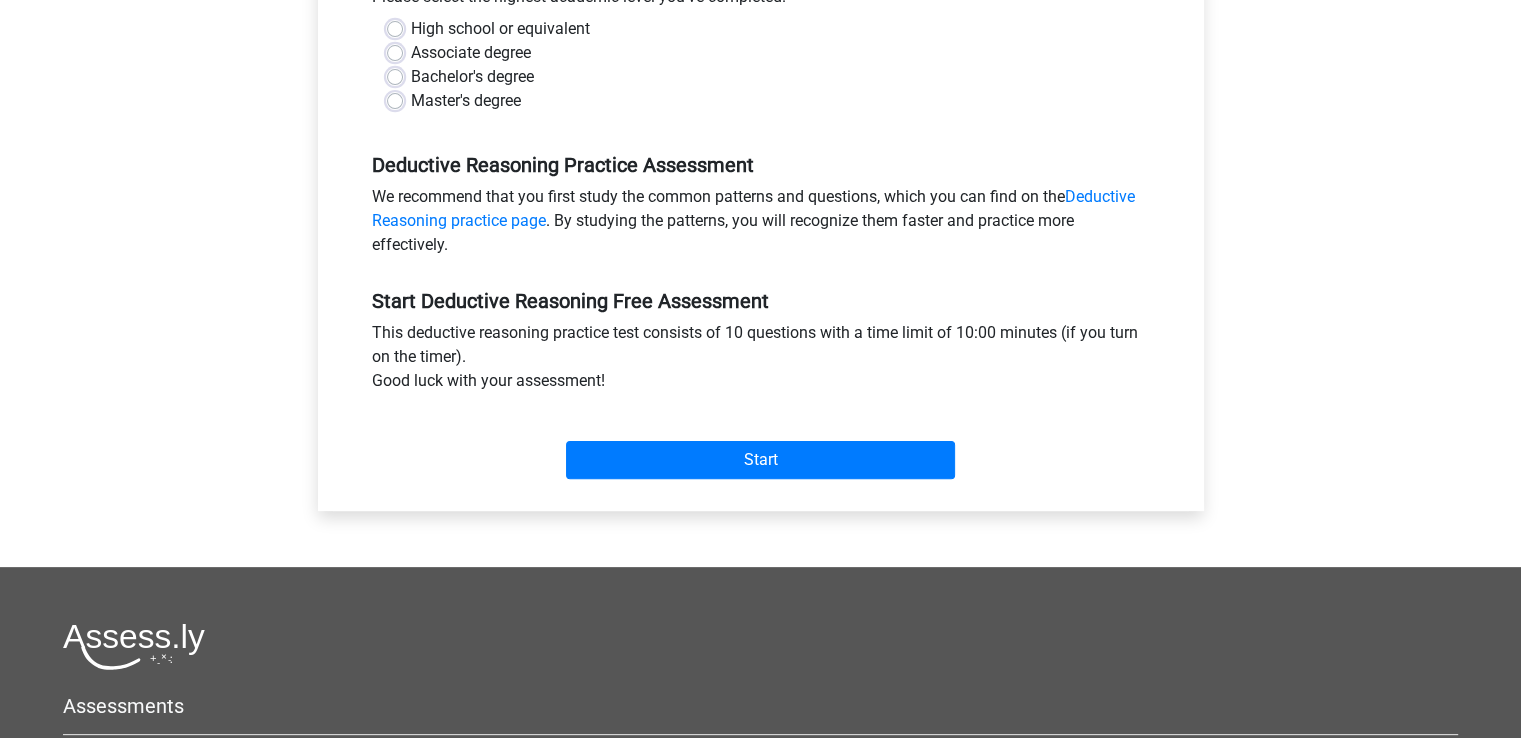scroll, scrollTop: 400, scrollLeft: 0, axis: vertical 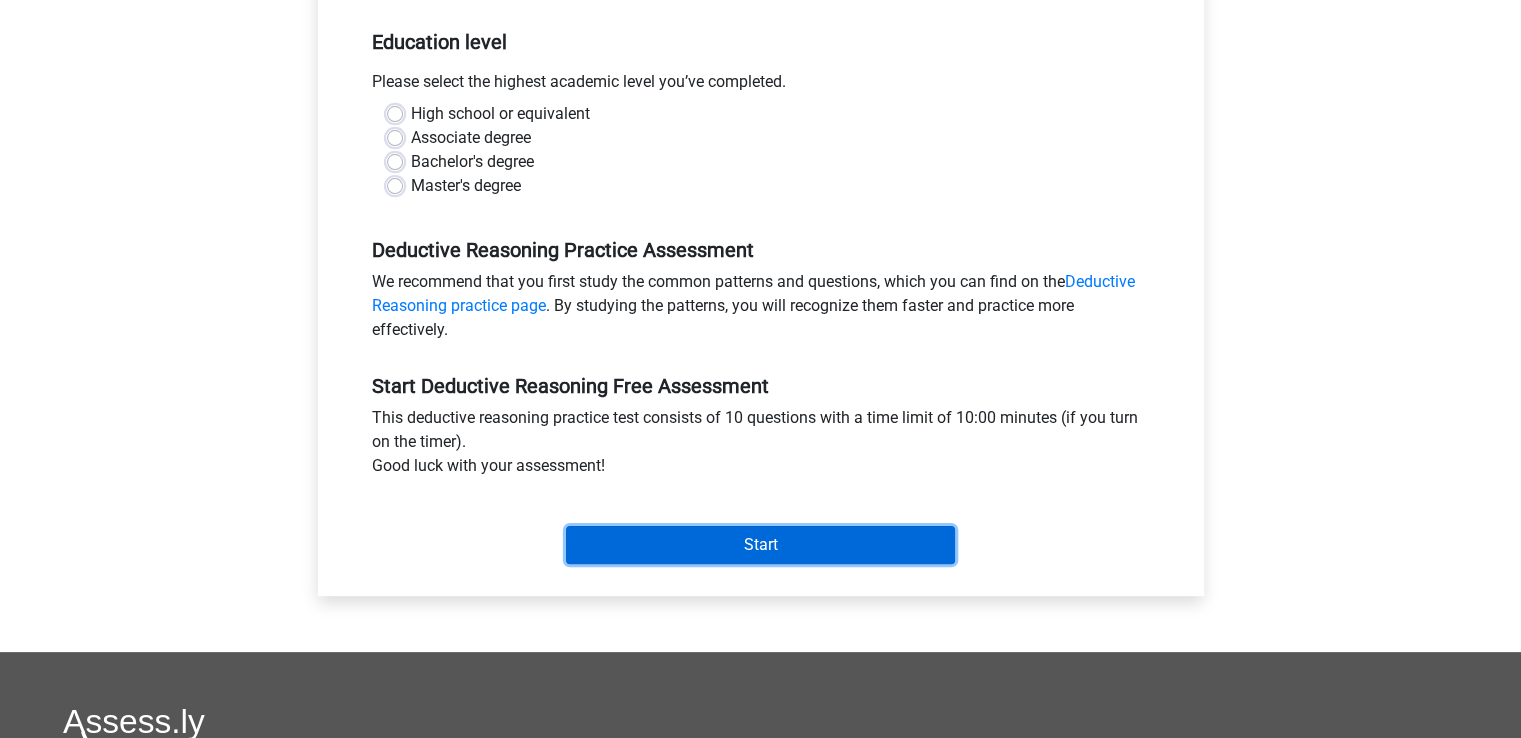 click on "Start" at bounding box center [760, 545] 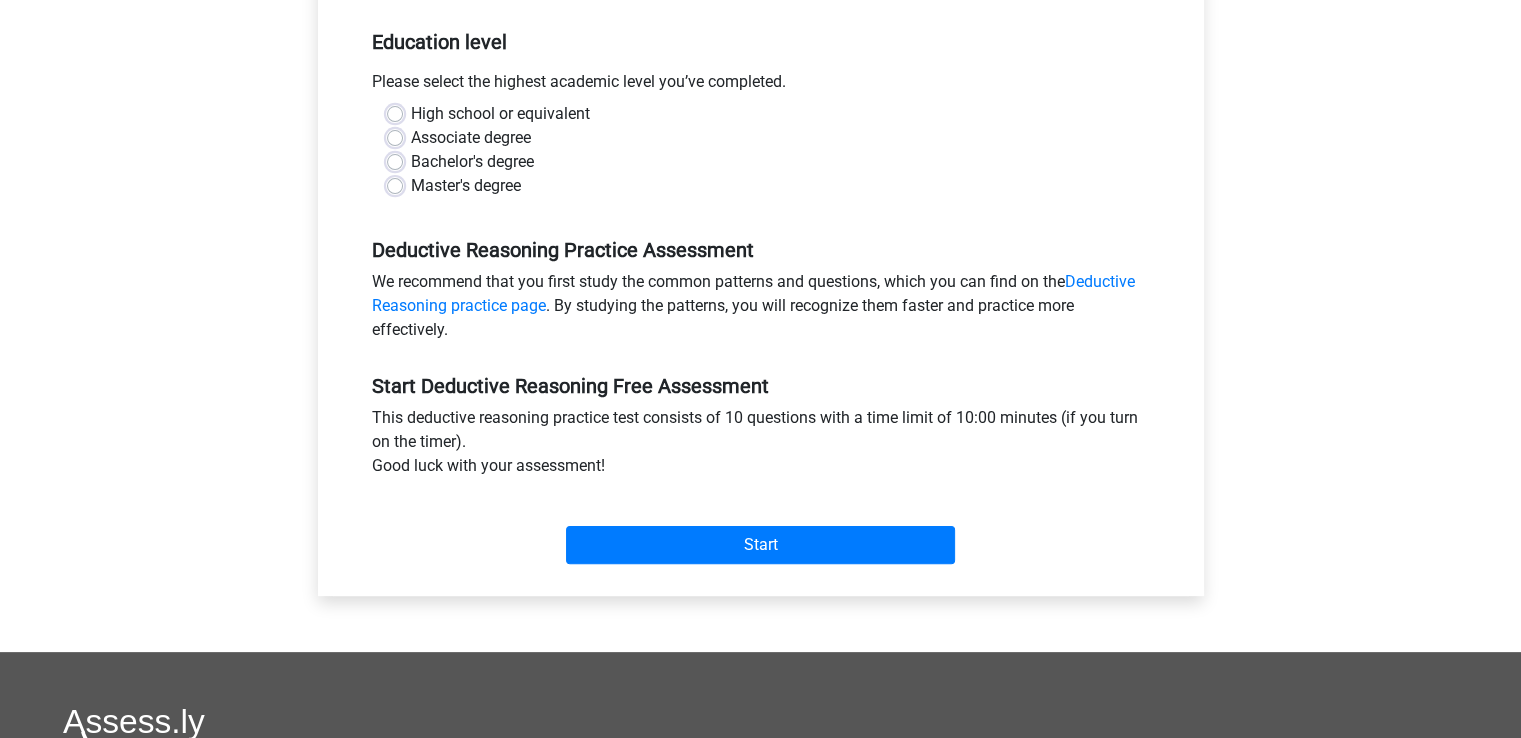 click on "Associate degree" at bounding box center [761, 138] 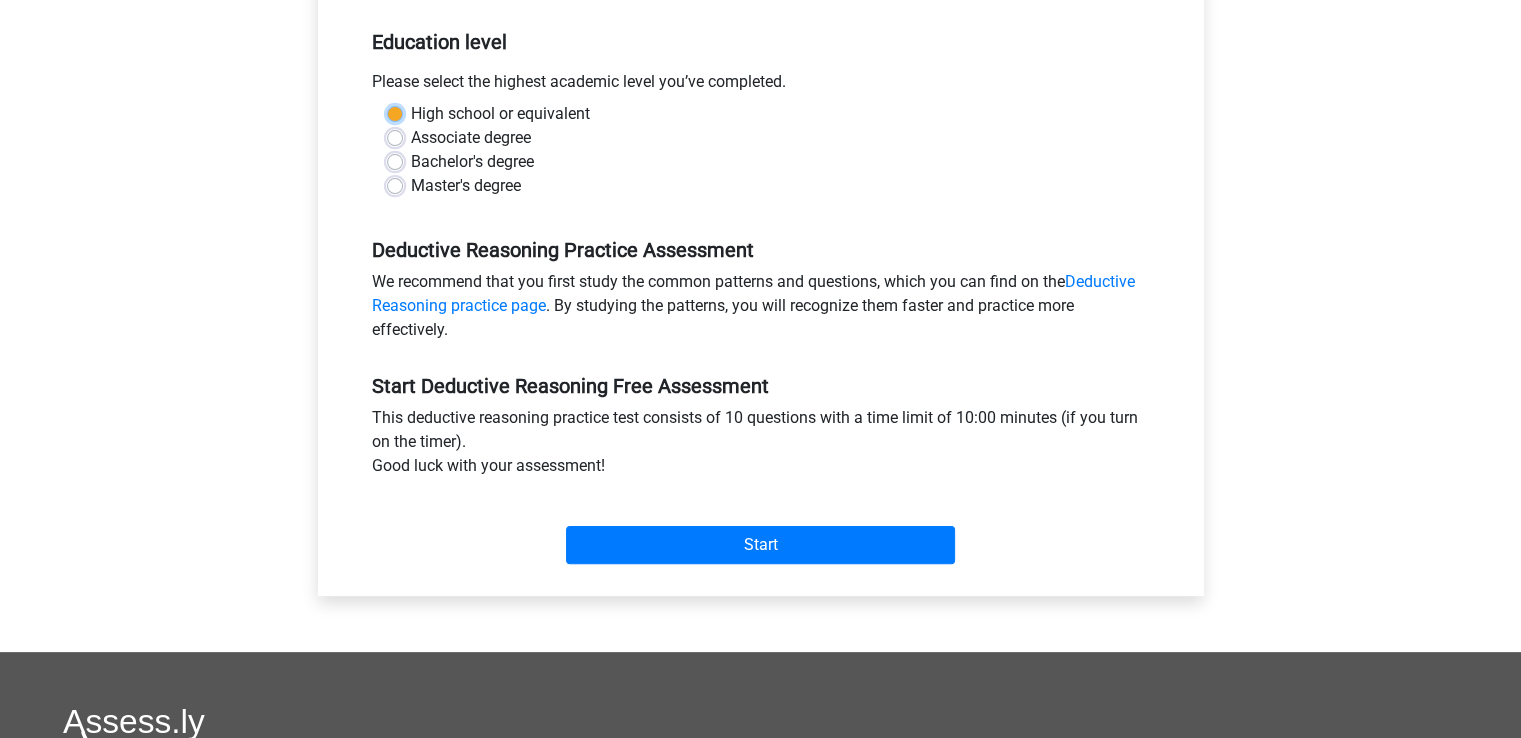 click on "High school or equivalent" at bounding box center [395, 112] 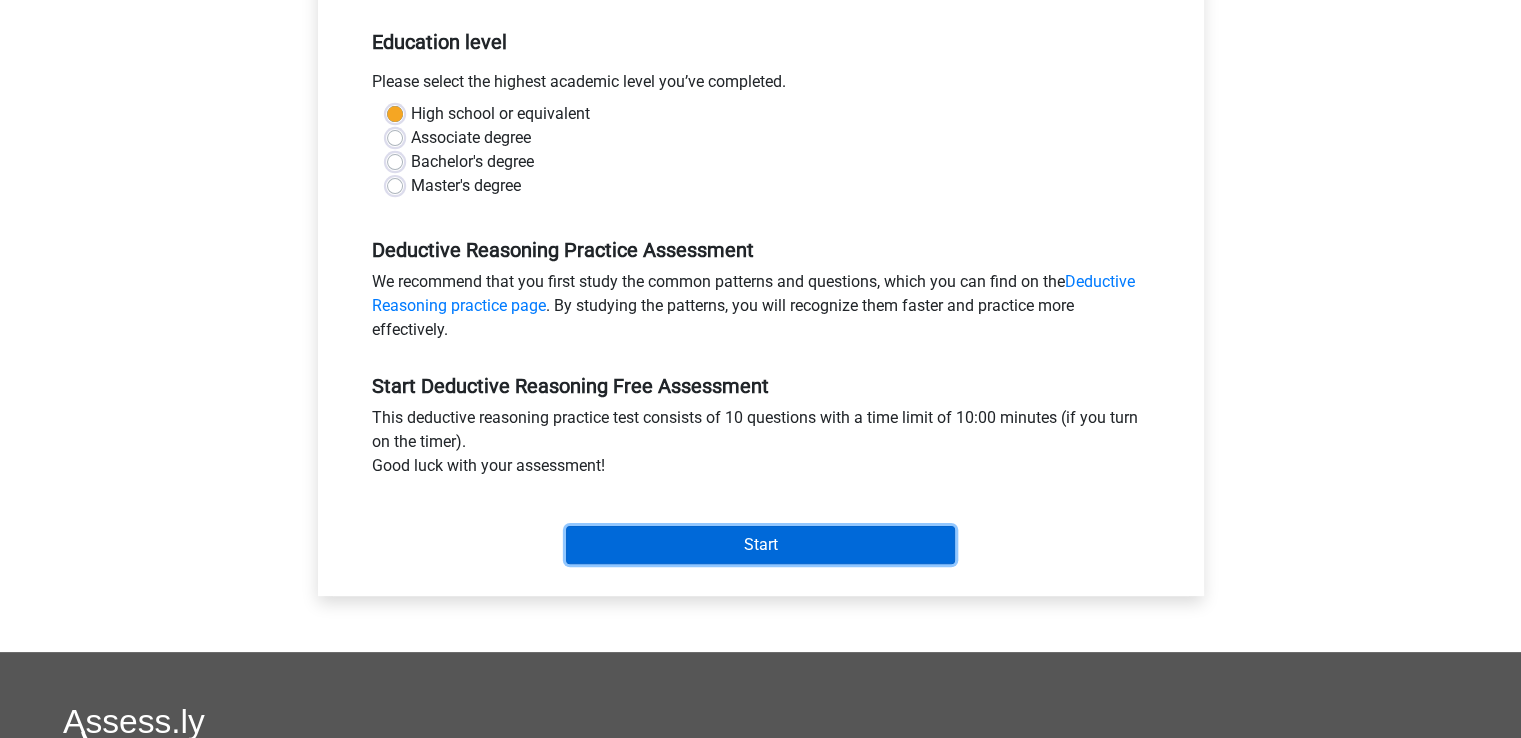 click on "Start" at bounding box center [760, 545] 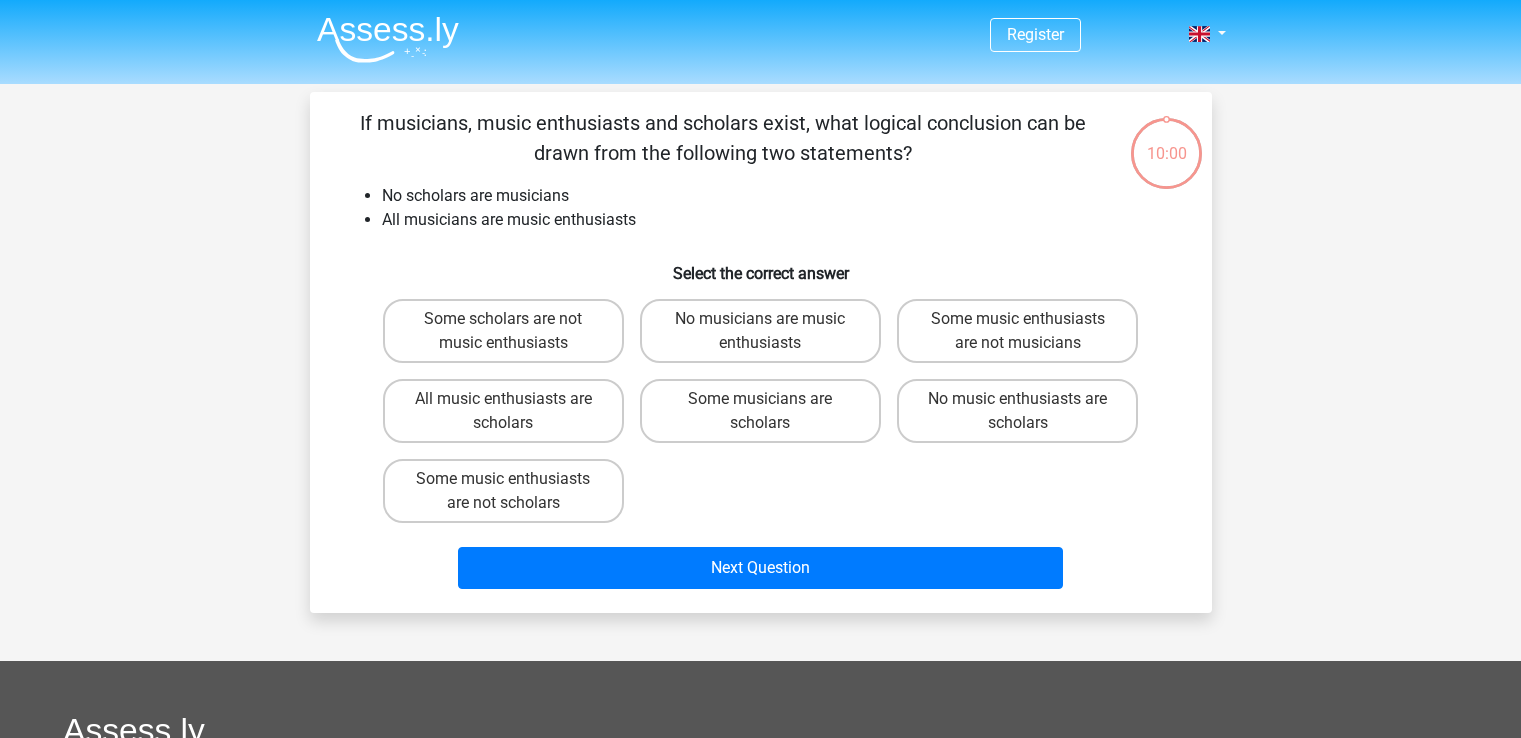 scroll, scrollTop: 0, scrollLeft: 0, axis: both 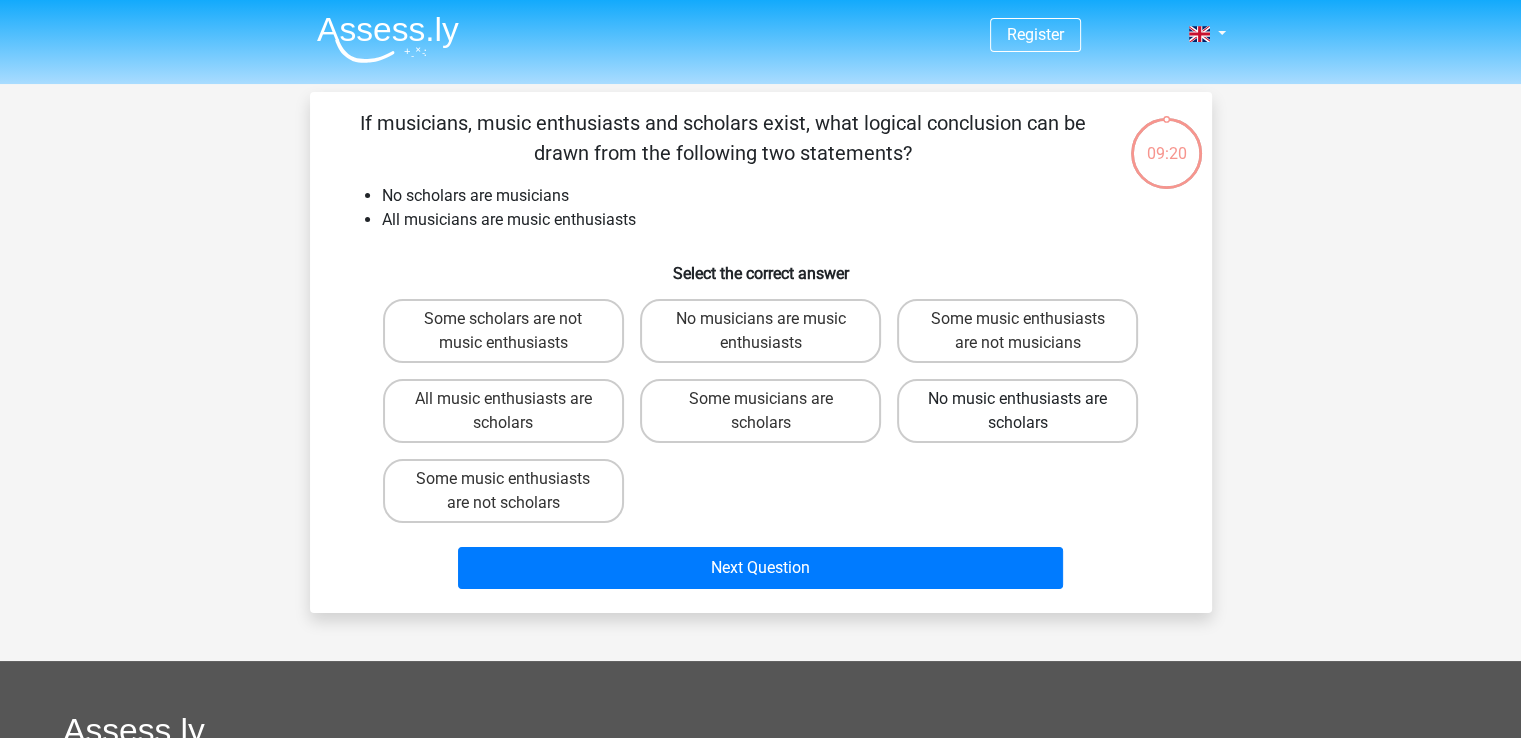 click on "No music enthusiasts are scholars" at bounding box center (1017, 411) 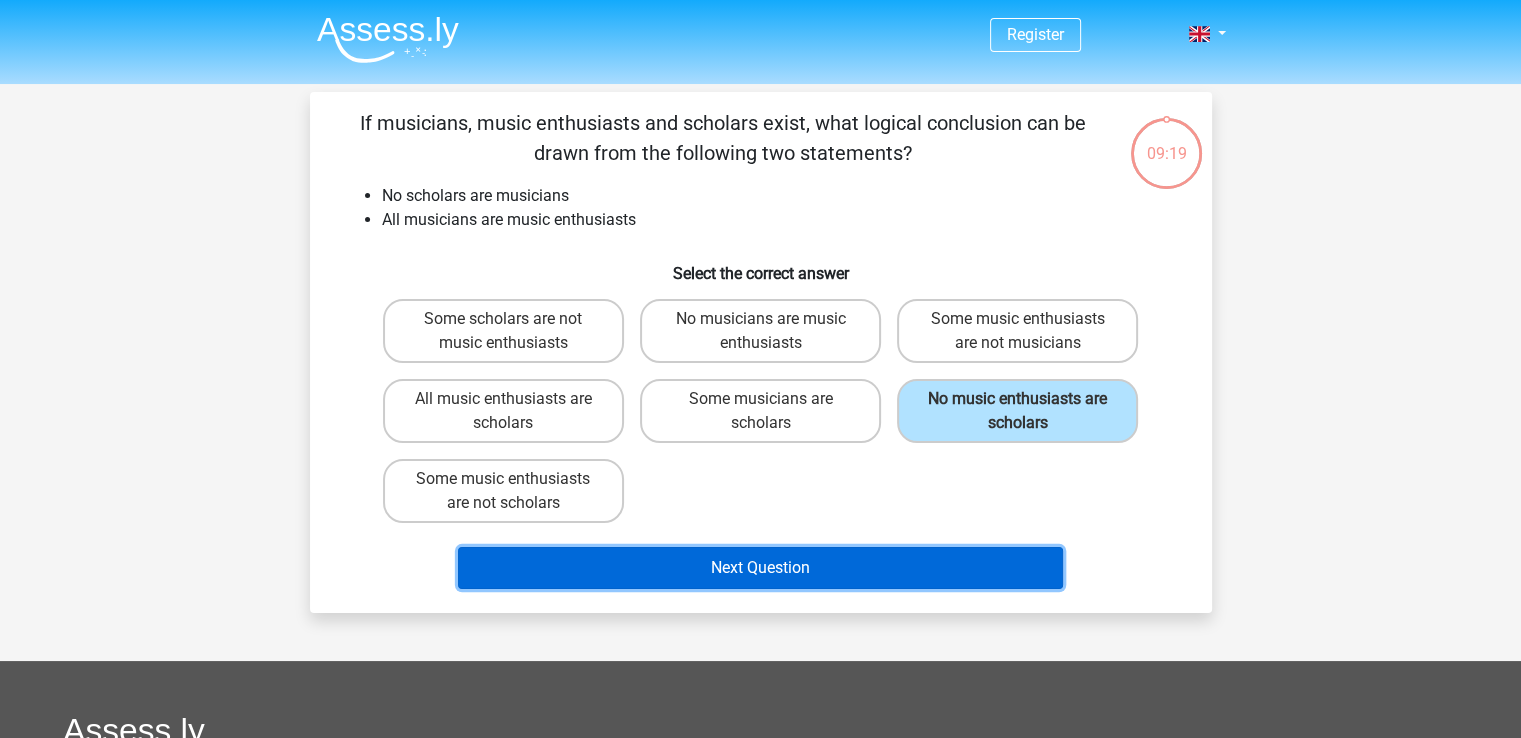 click on "Next Question" at bounding box center (760, 568) 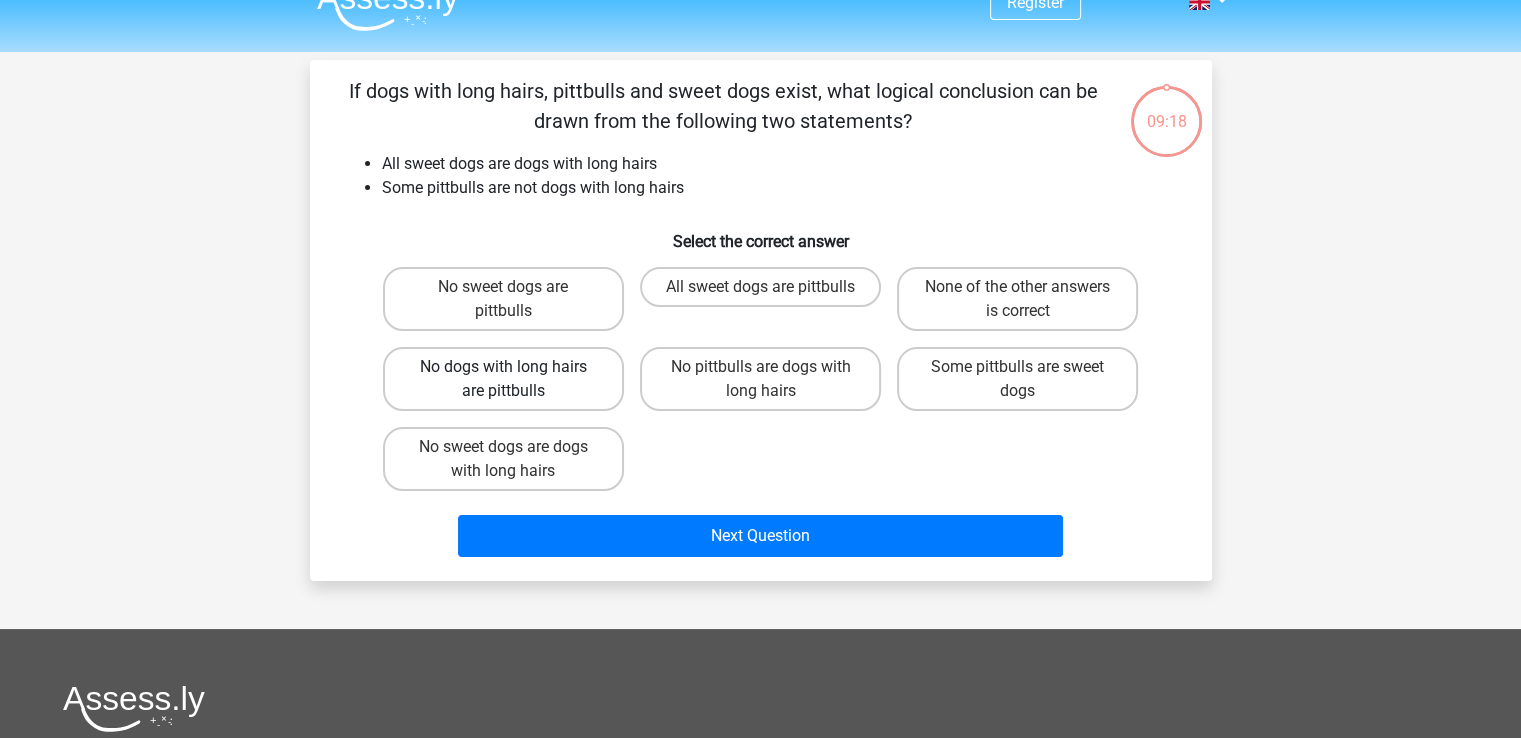 scroll, scrollTop: 0, scrollLeft: 0, axis: both 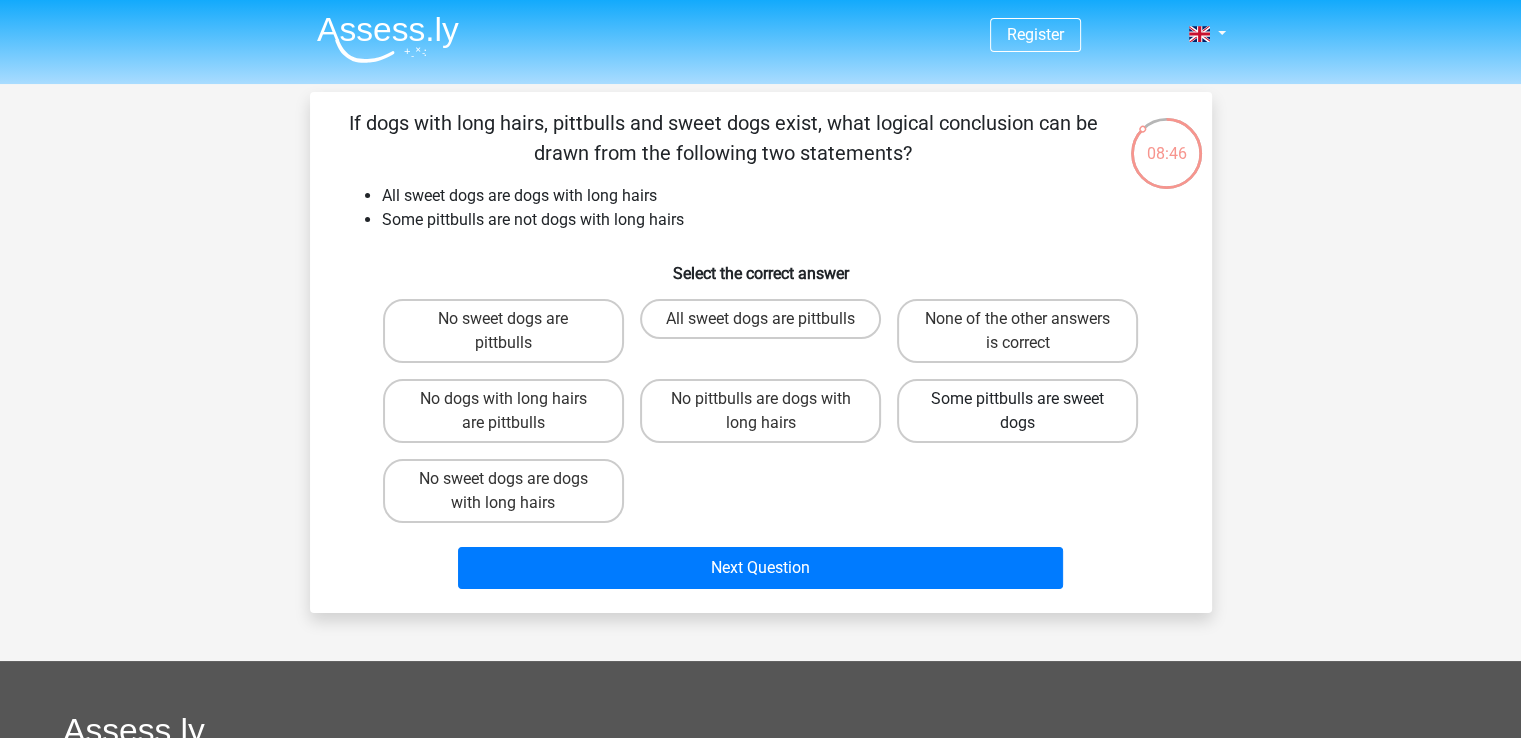 click on "Some pittbulls are sweet dogs" at bounding box center (1017, 411) 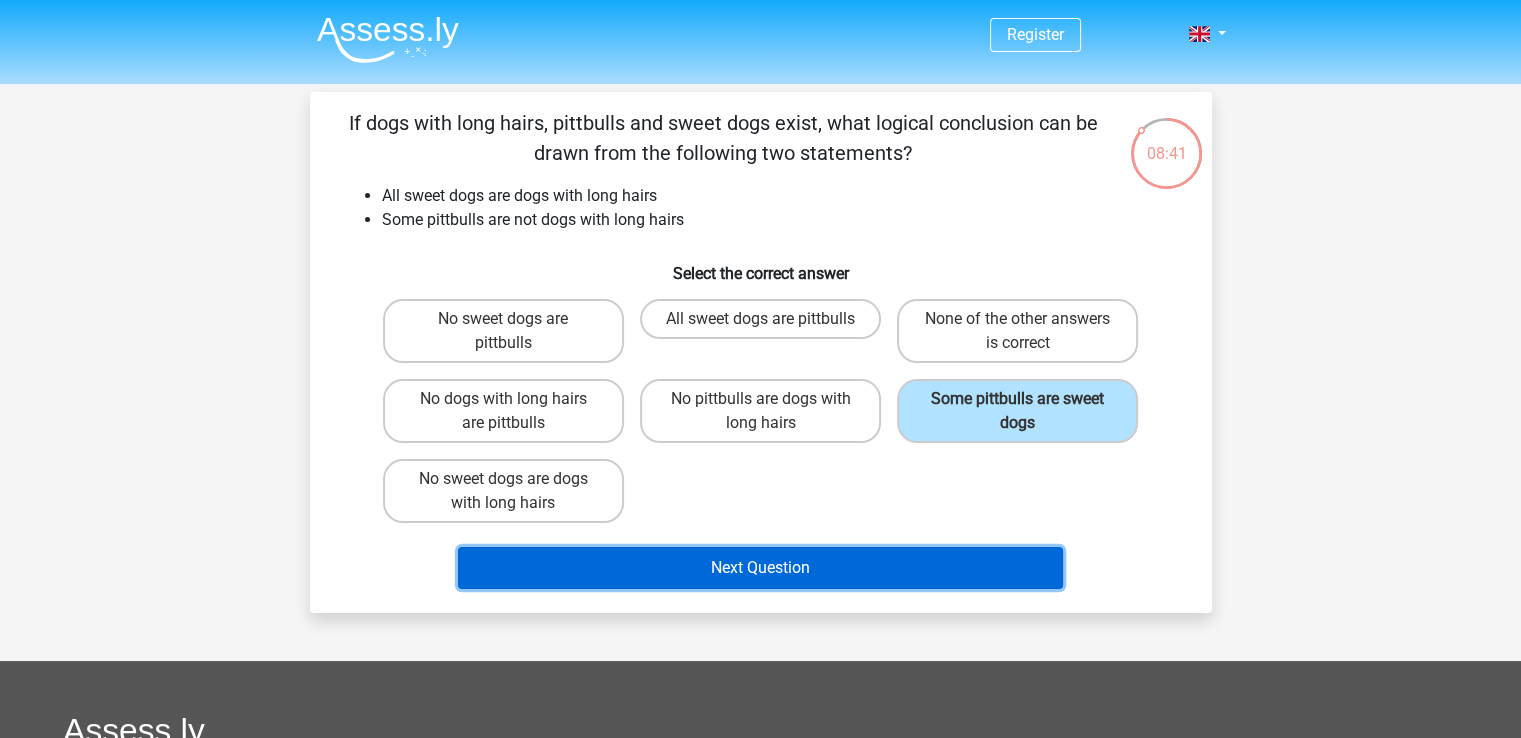 click on "Next Question" at bounding box center [760, 568] 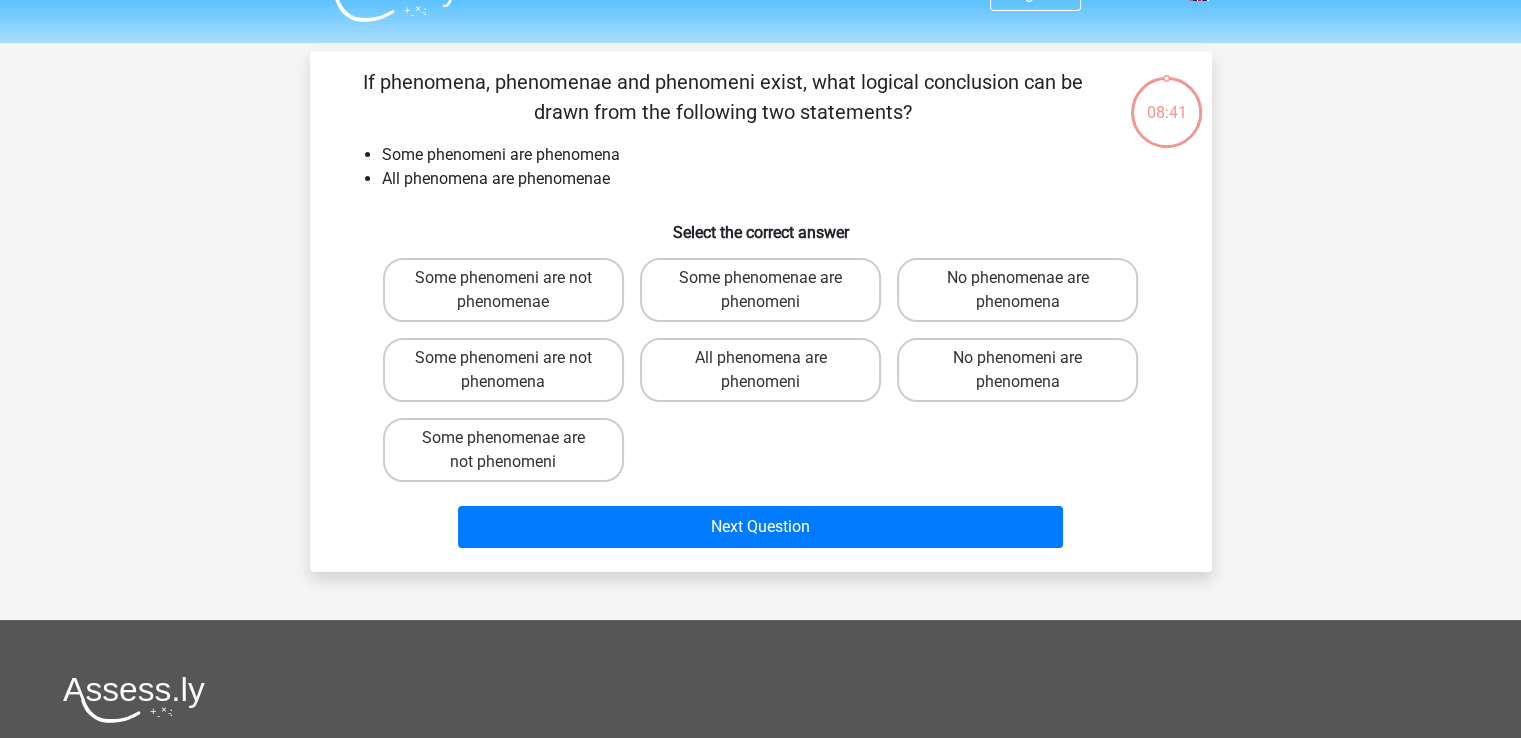 scroll, scrollTop: 0, scrollLeft: 0, axis: both 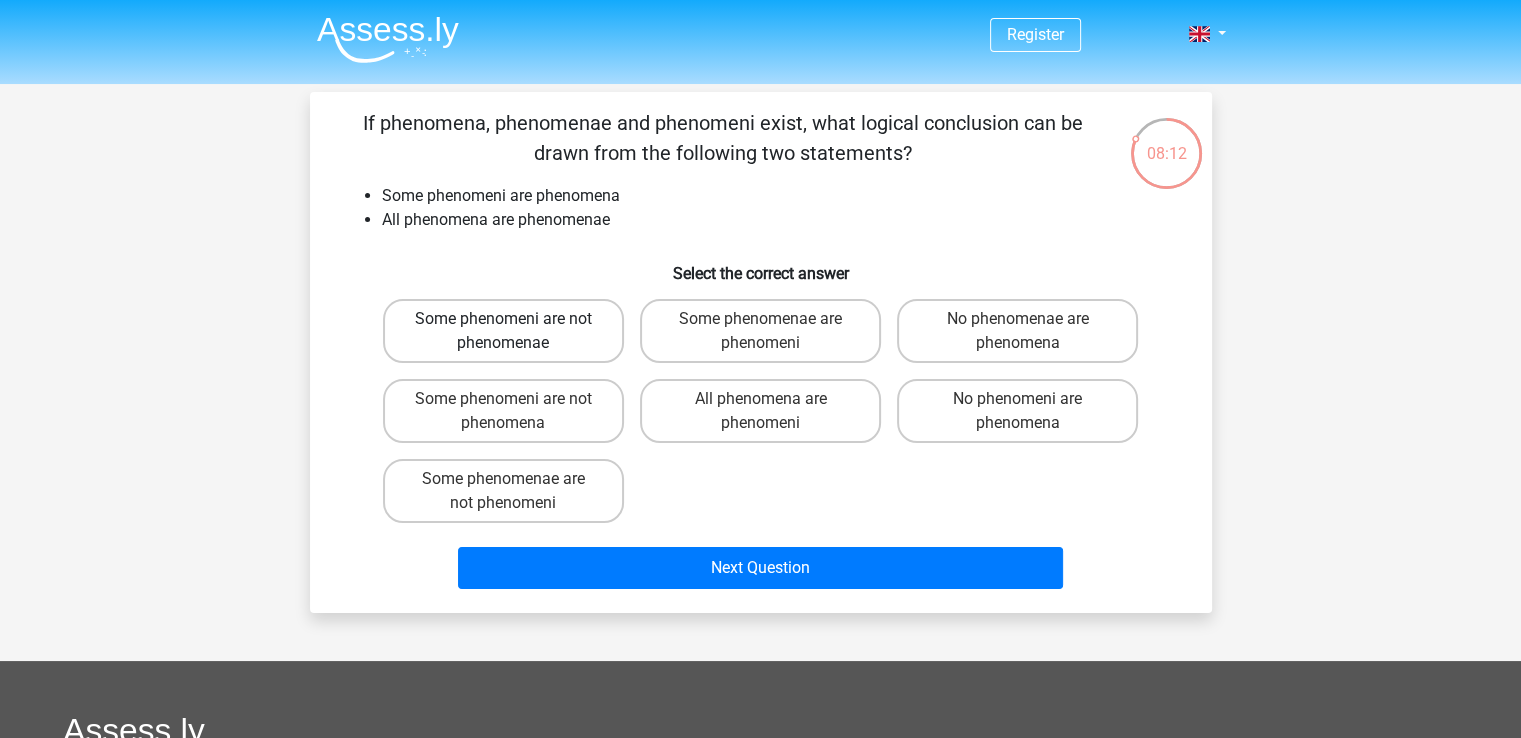 click on "Some phenomeni are not phenomenae" at bounding box center (503, 331) 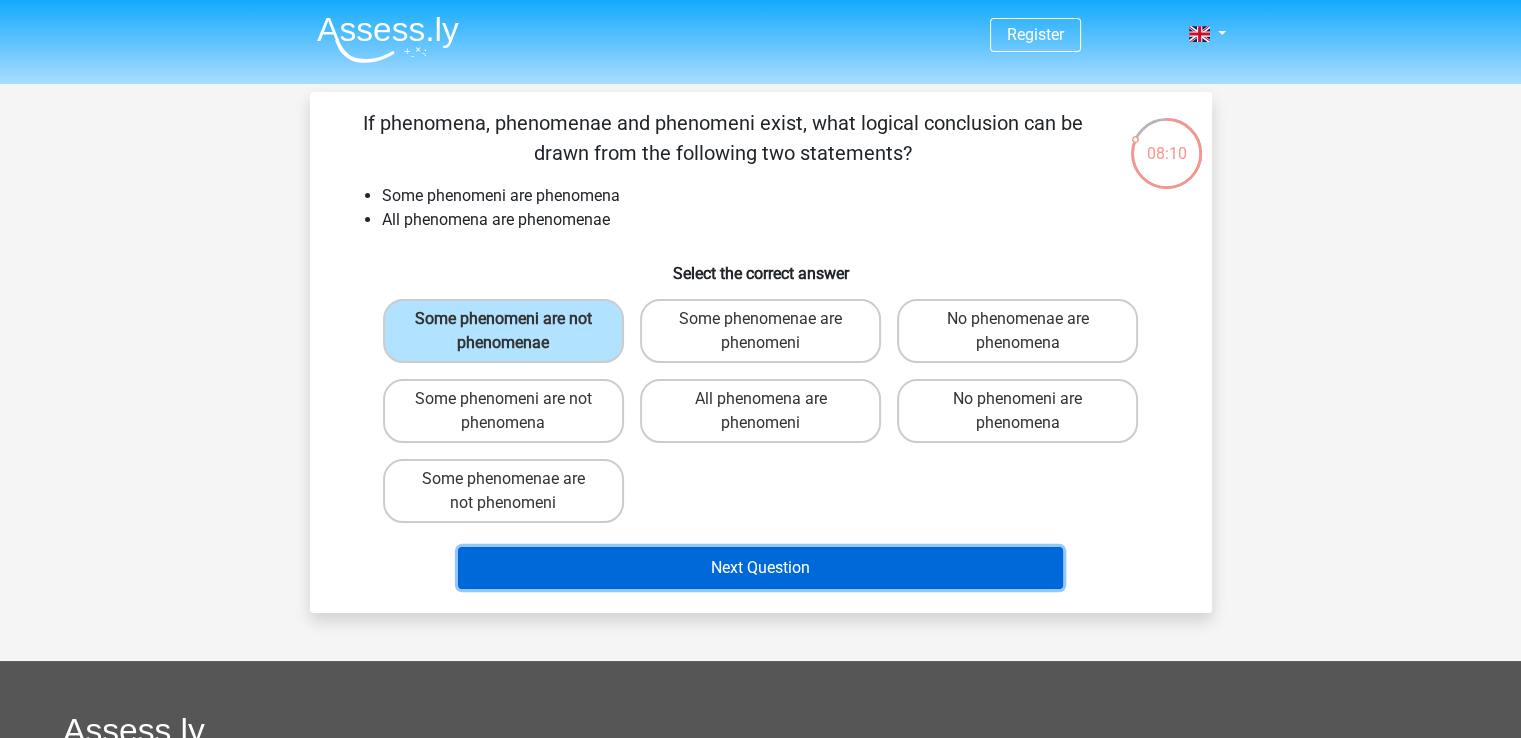 click on "Next Question" at bounding box center (760, 568) 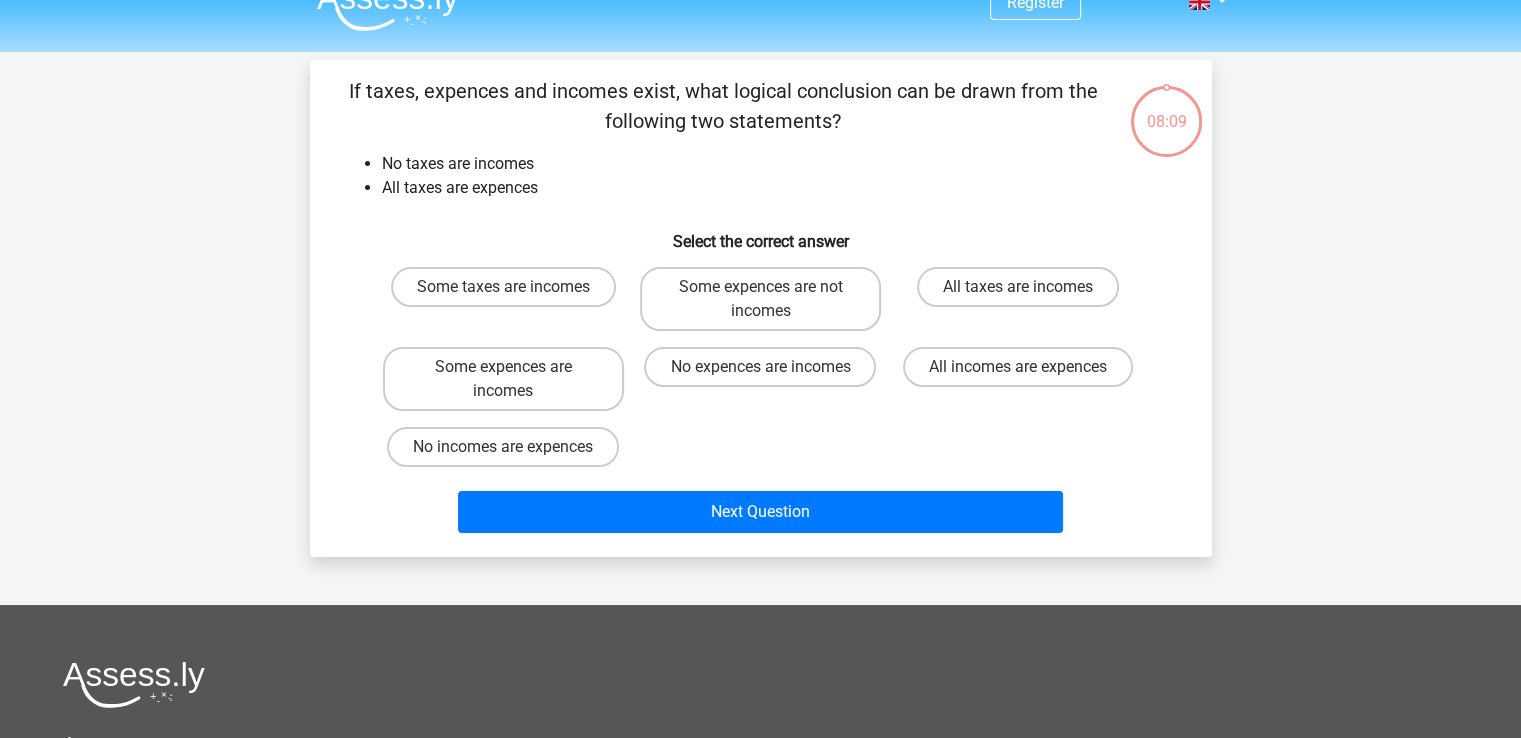 scroll, scrollTop: 0, scrollLeft: 0, axis: both 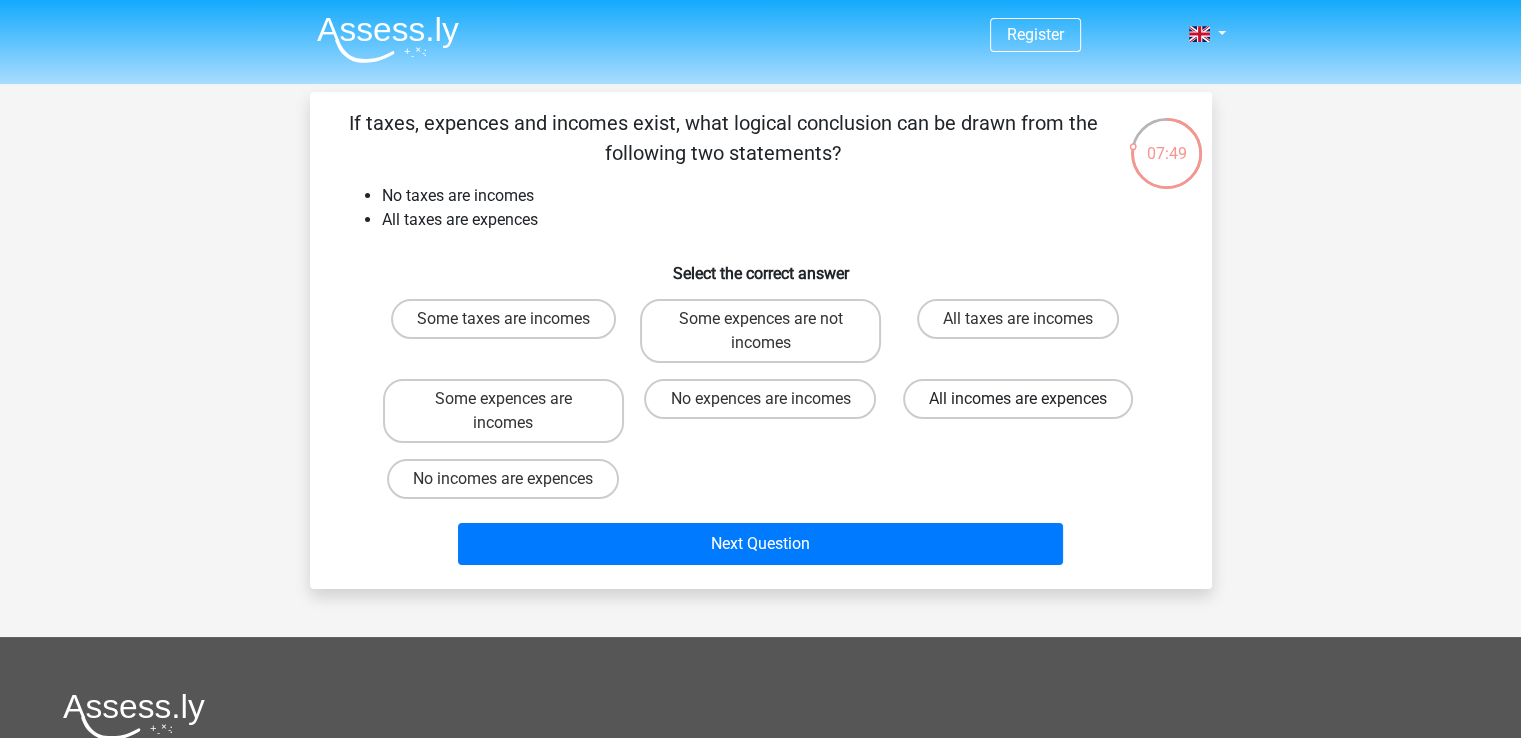 click on "All incomes are expences" at bounding box center [1018, 399] 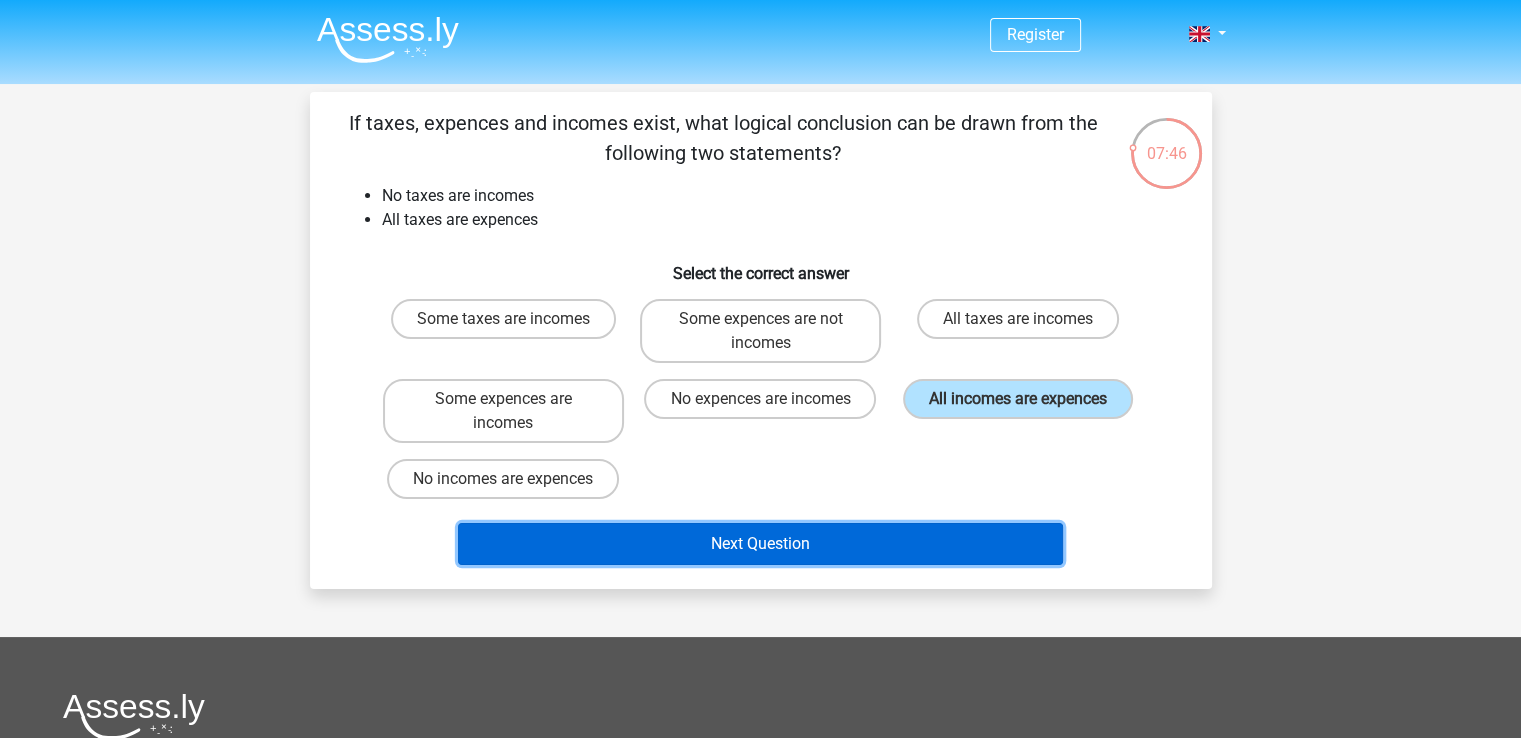 click on "Next Question" at bounding box center (760, 544) 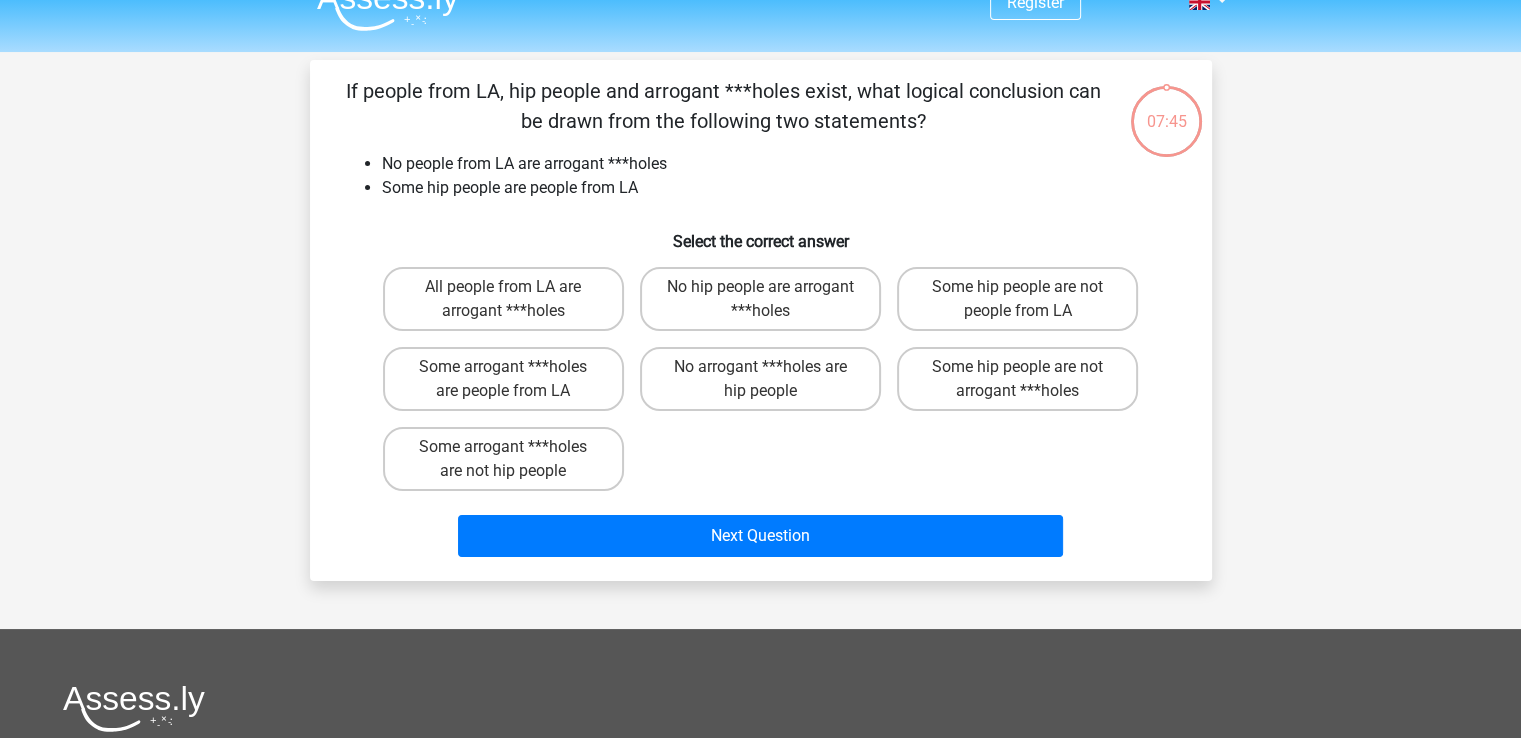 scroll, scrollTop: 0, scrollLeft: 0, axis: both 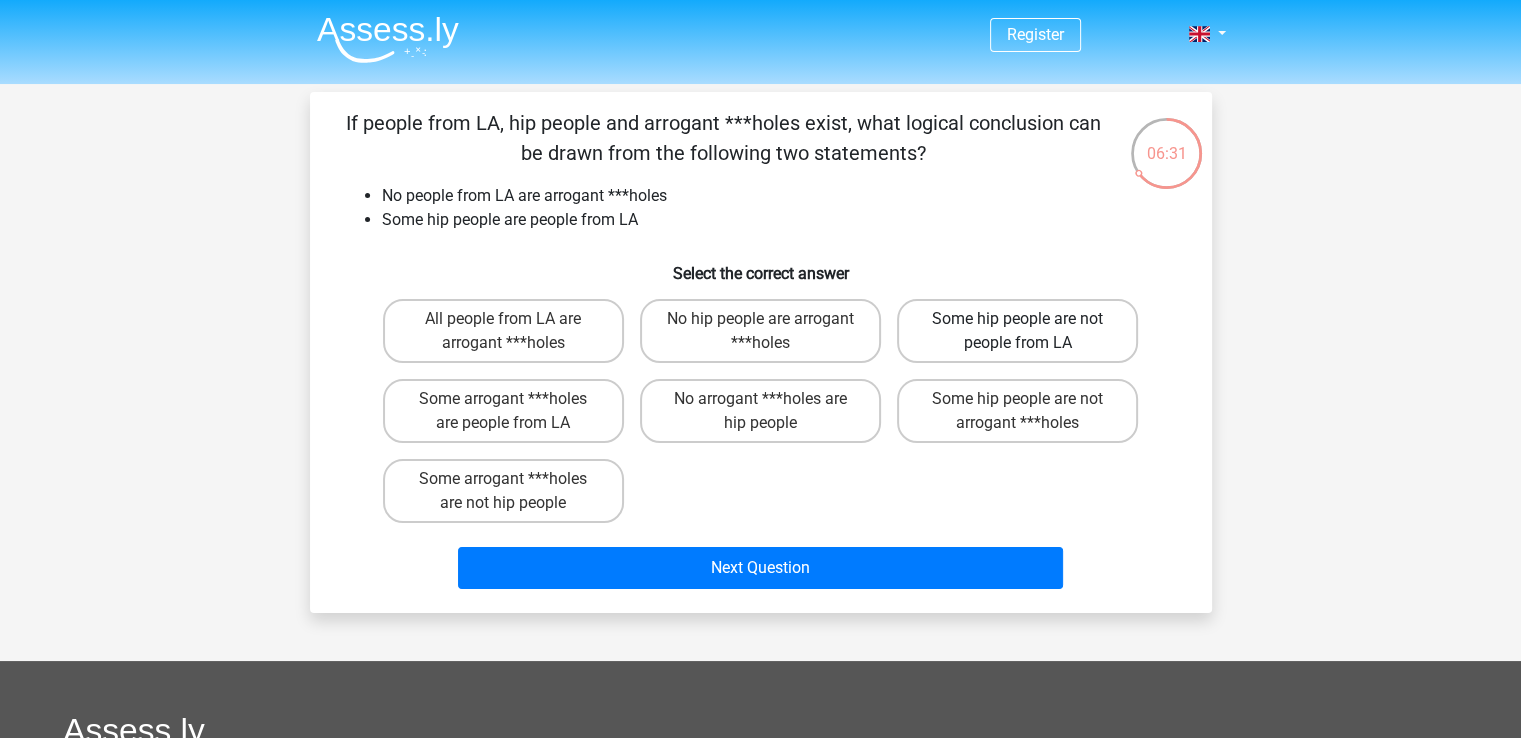 click on "Some hip people are not people from LA" at bounding box center [1017, 331] 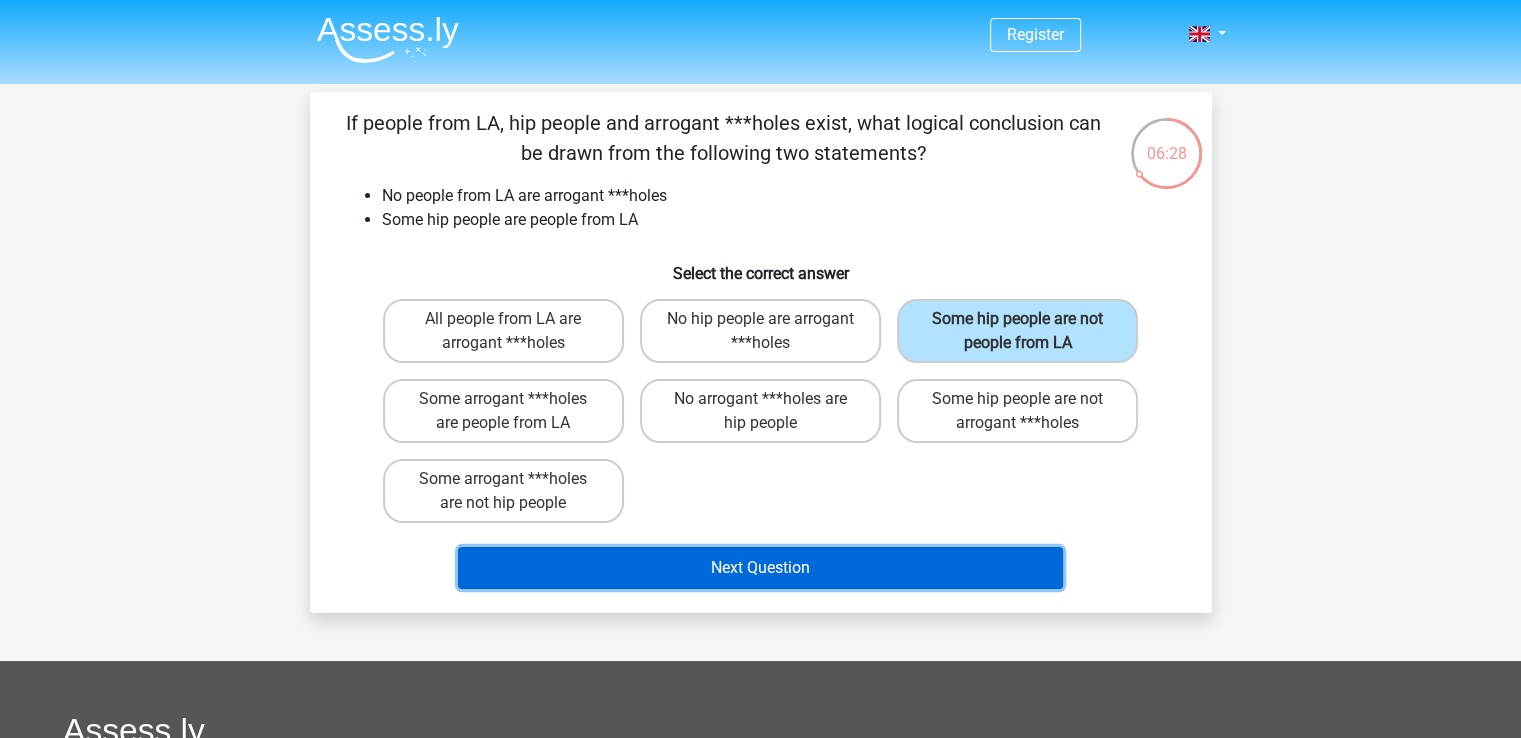 click on "Next Question" at bounding box center (760, 568) 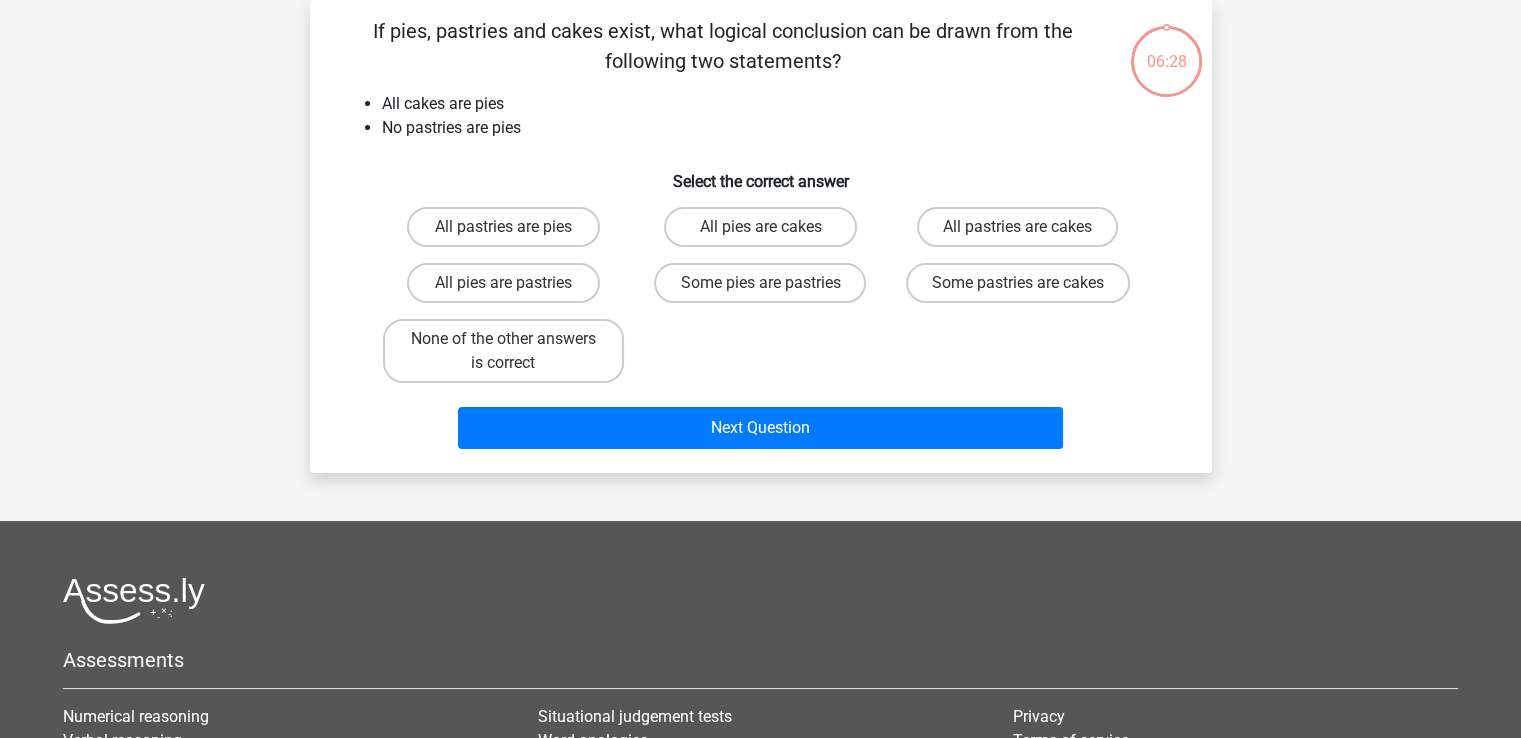 scroll, scrollTop: 0, scrollLeft: 0, axis: both 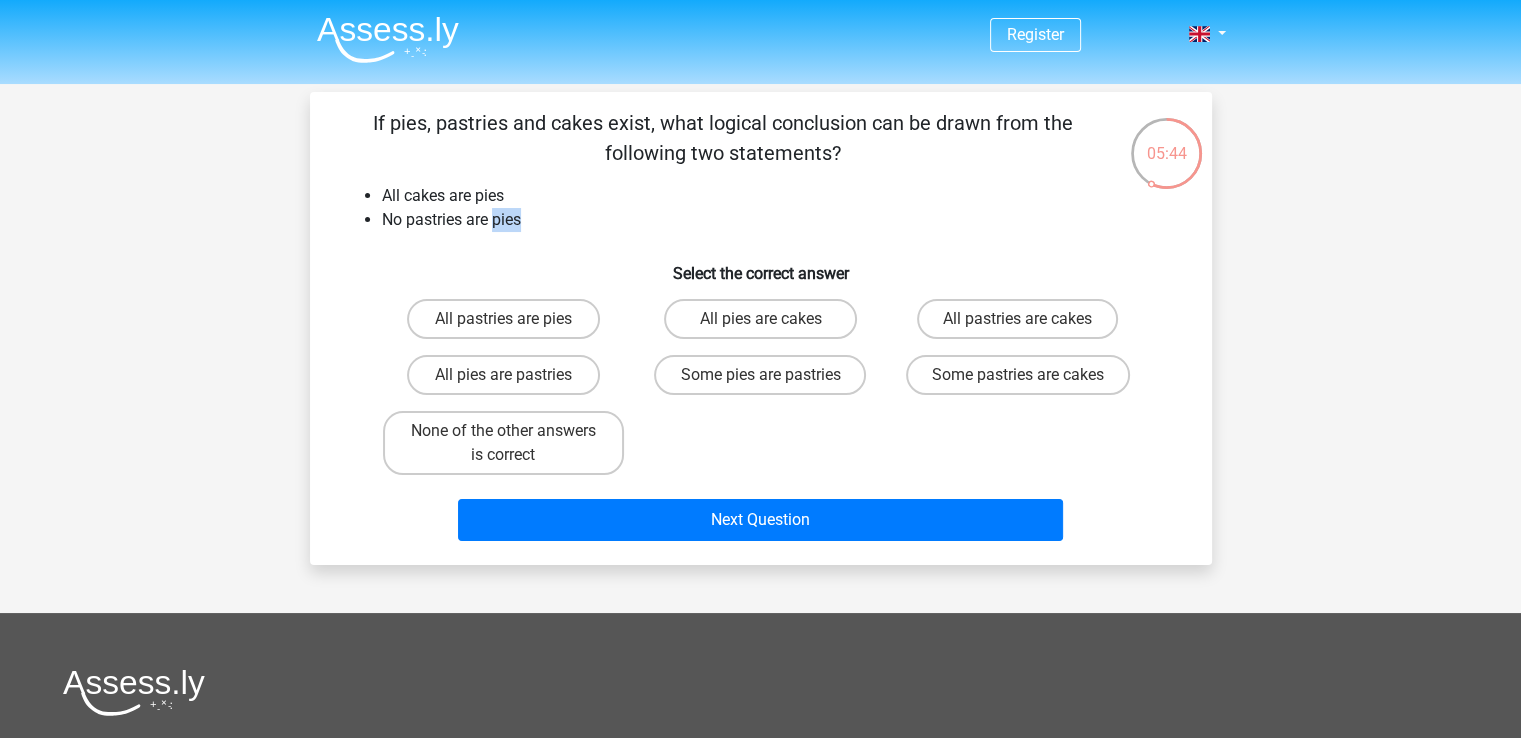 drag, startPoint x: 533, startPoint y: 216, endPoint x: 493, endPoint y: 227, distance: 41.484936 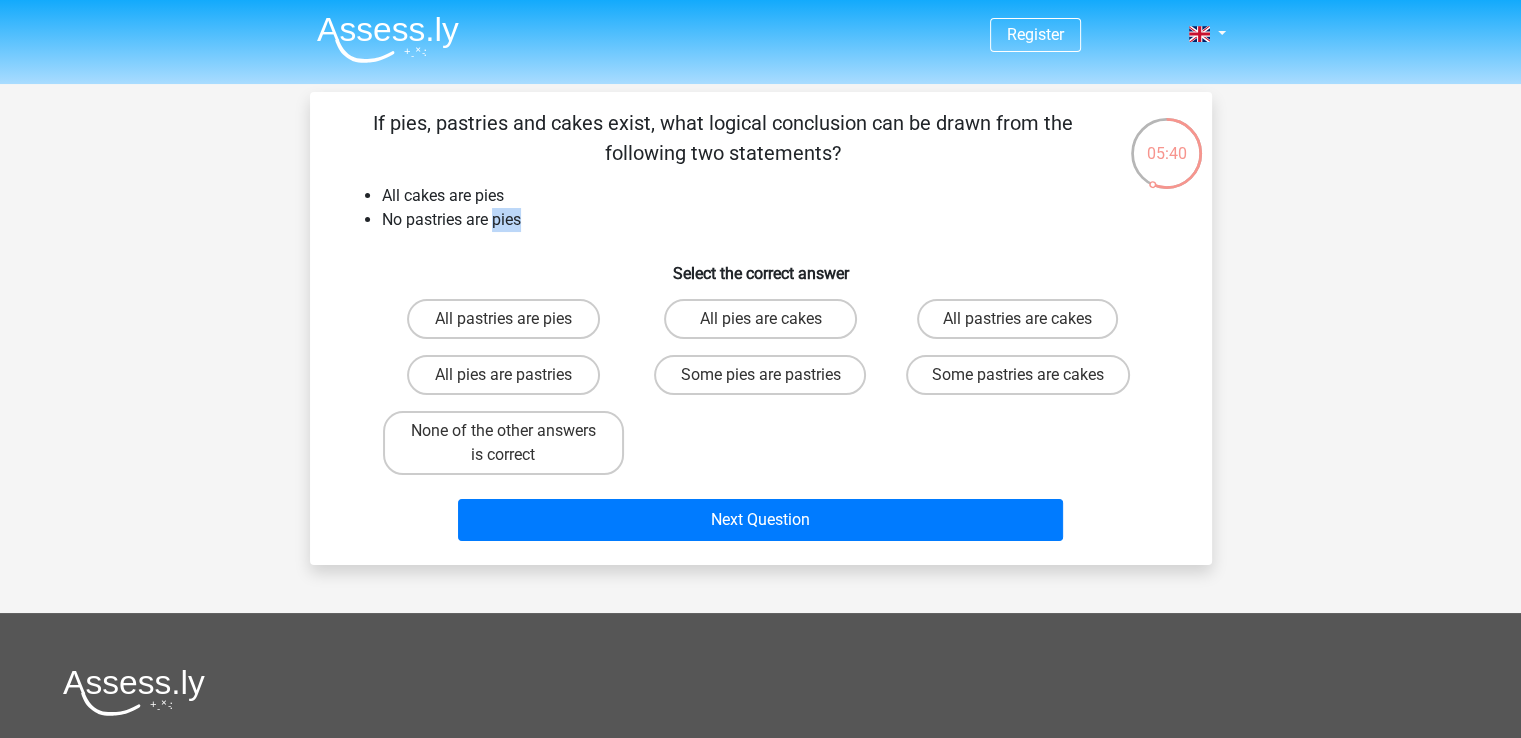 click at bounding box center (760, 1141) 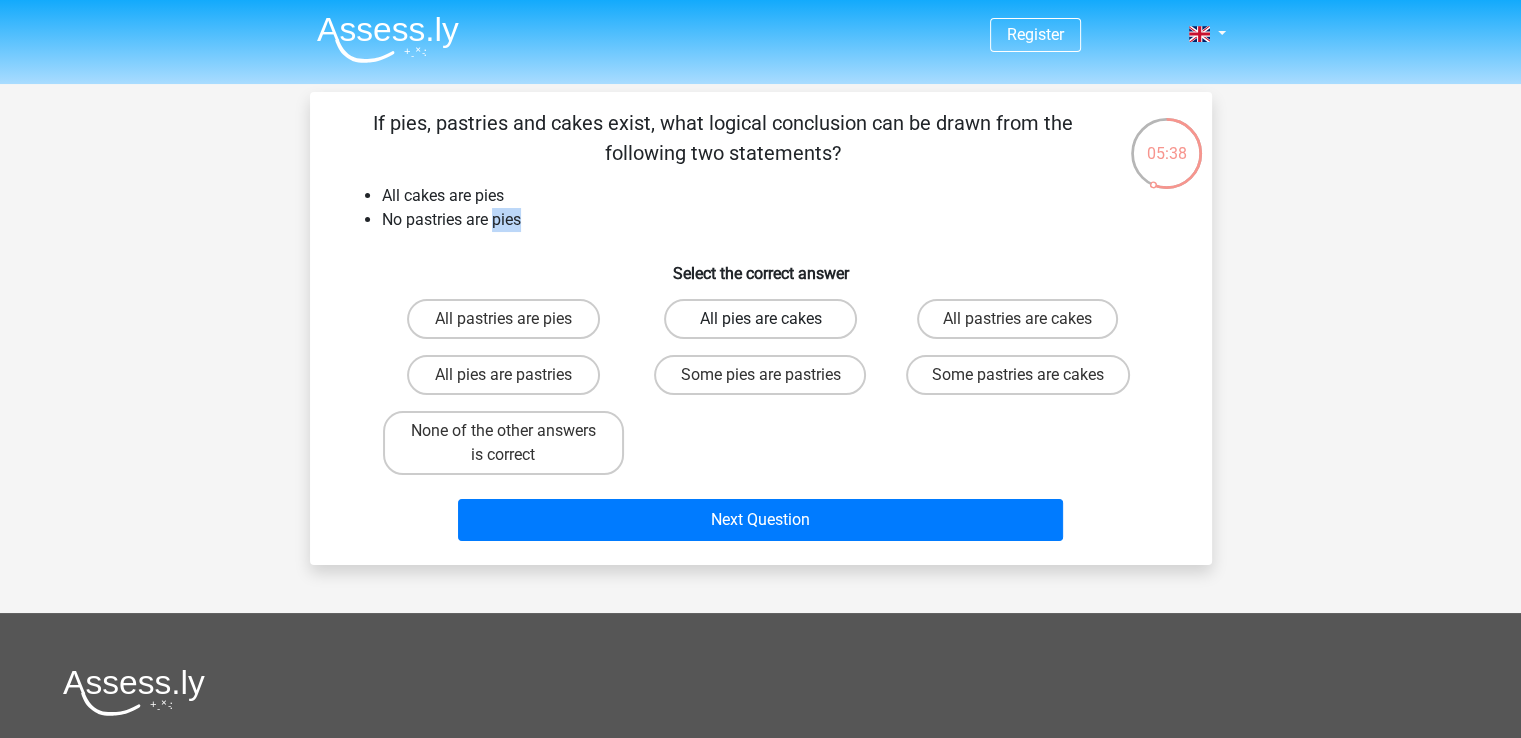 click on "All pies are cakes" at bounding box center (760, 319) 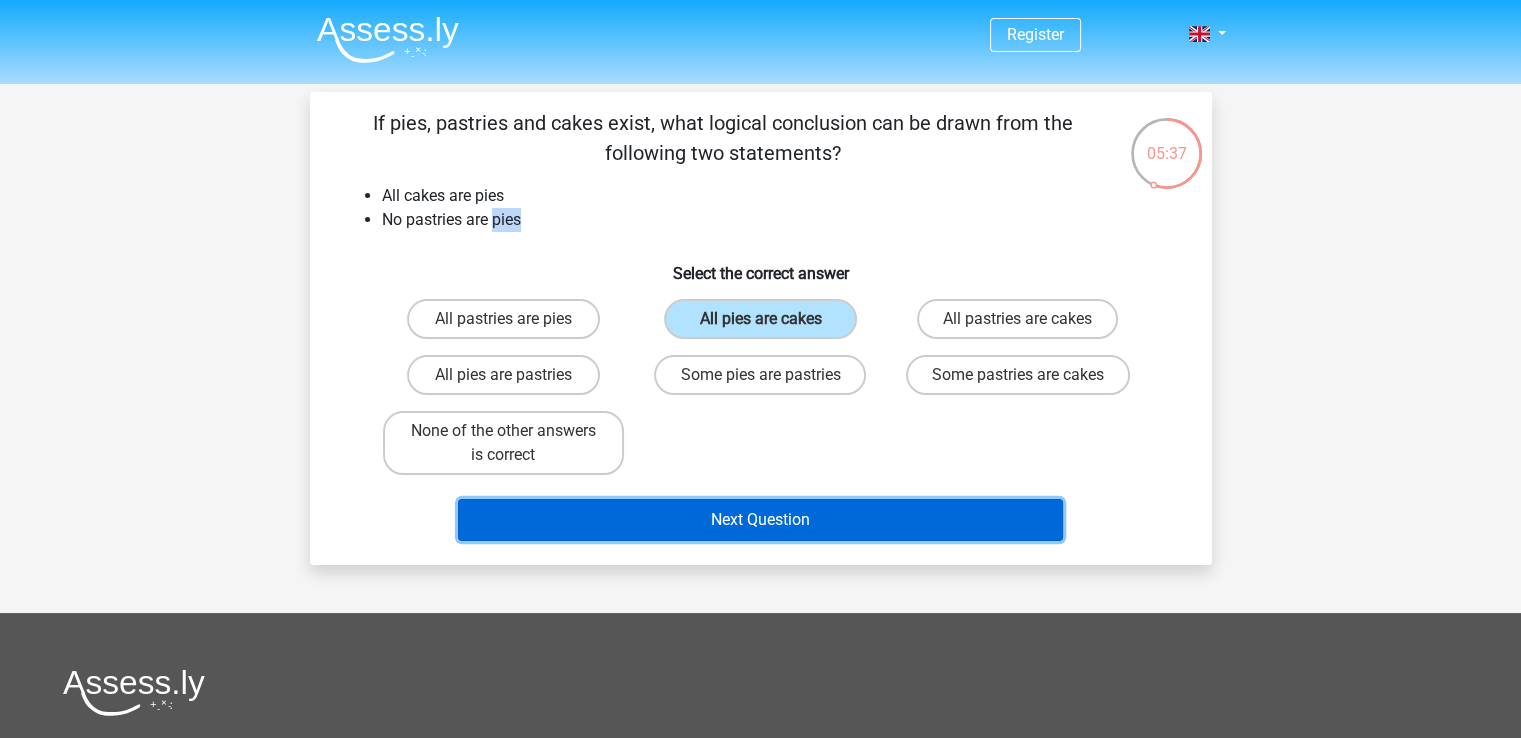 click on "Next Question" at bounding box center [760, 520] 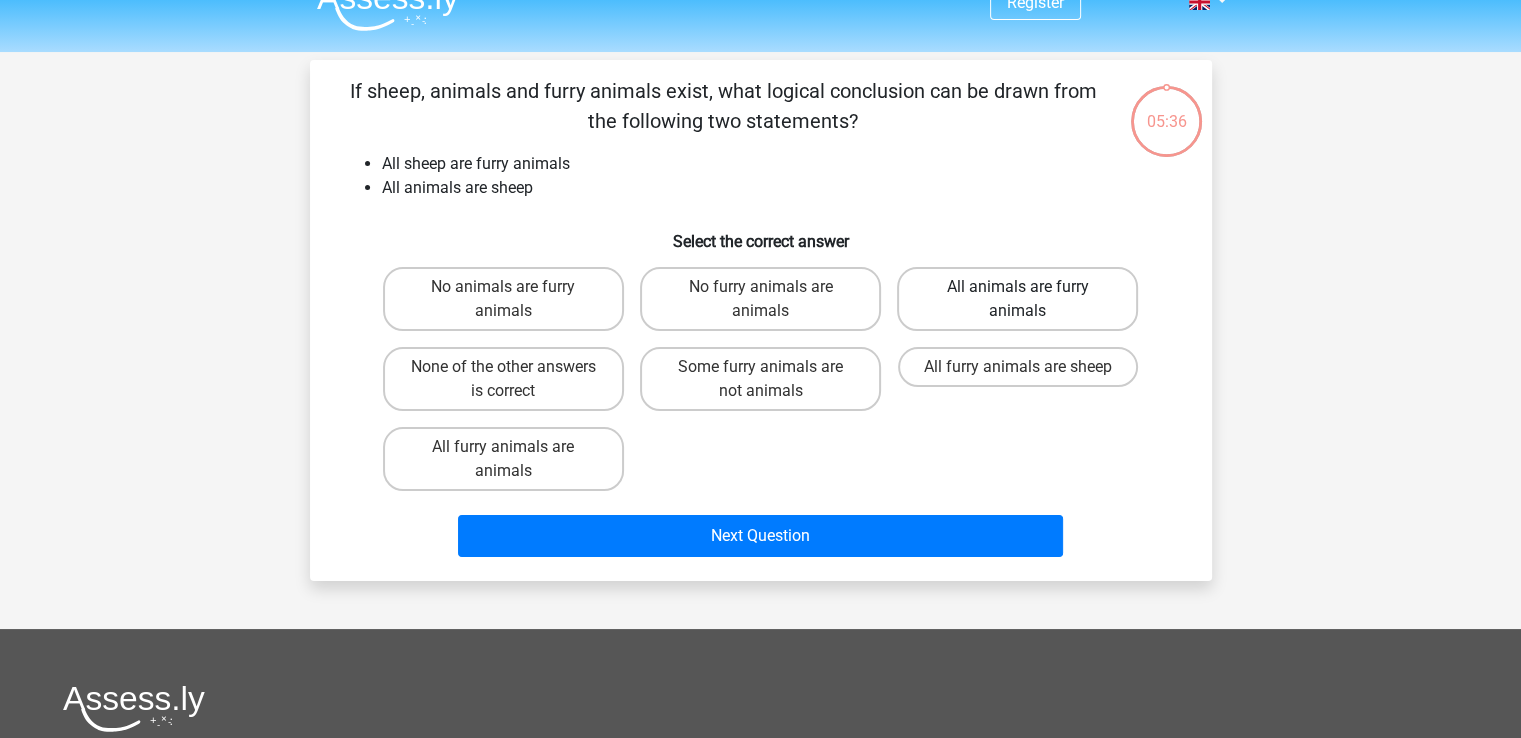 scroll, scrollTop: 0, scrollLeft: 0, axis: both 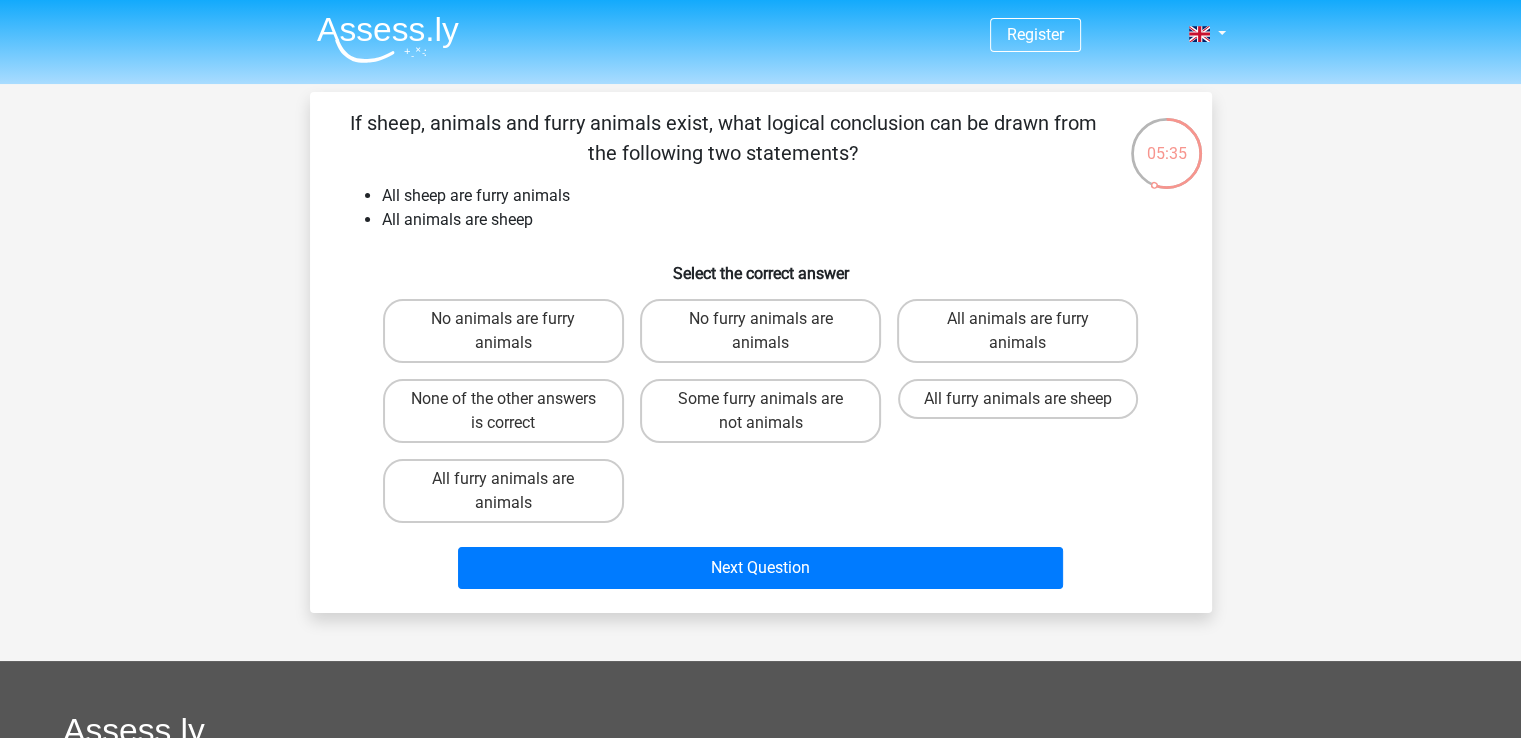 click on "Select the correct answer" at bounding box center (761, 265) 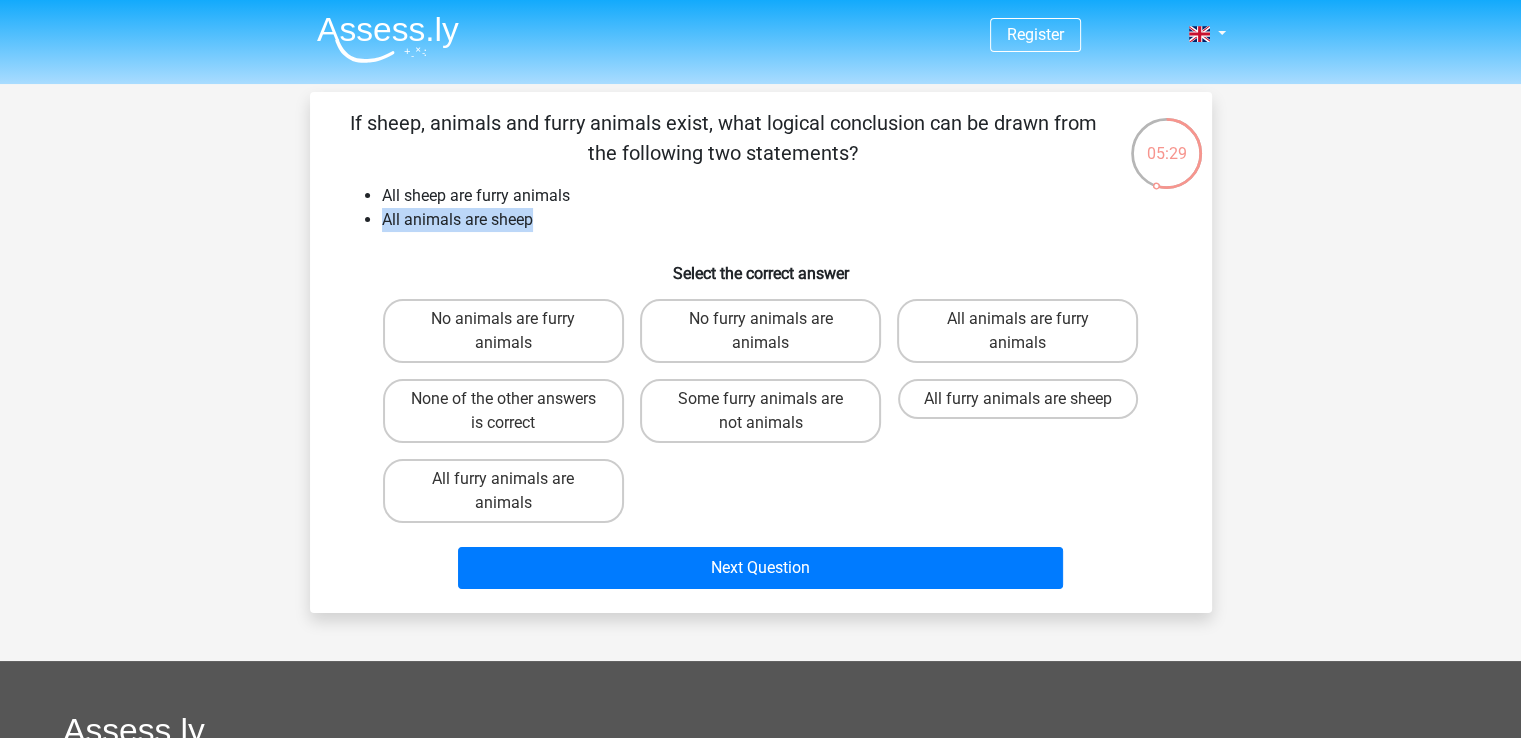 drag, startPoint x: 542, startPoint y: 213, endPoint x: 383, endPoint y: 226, distance: 159.53056 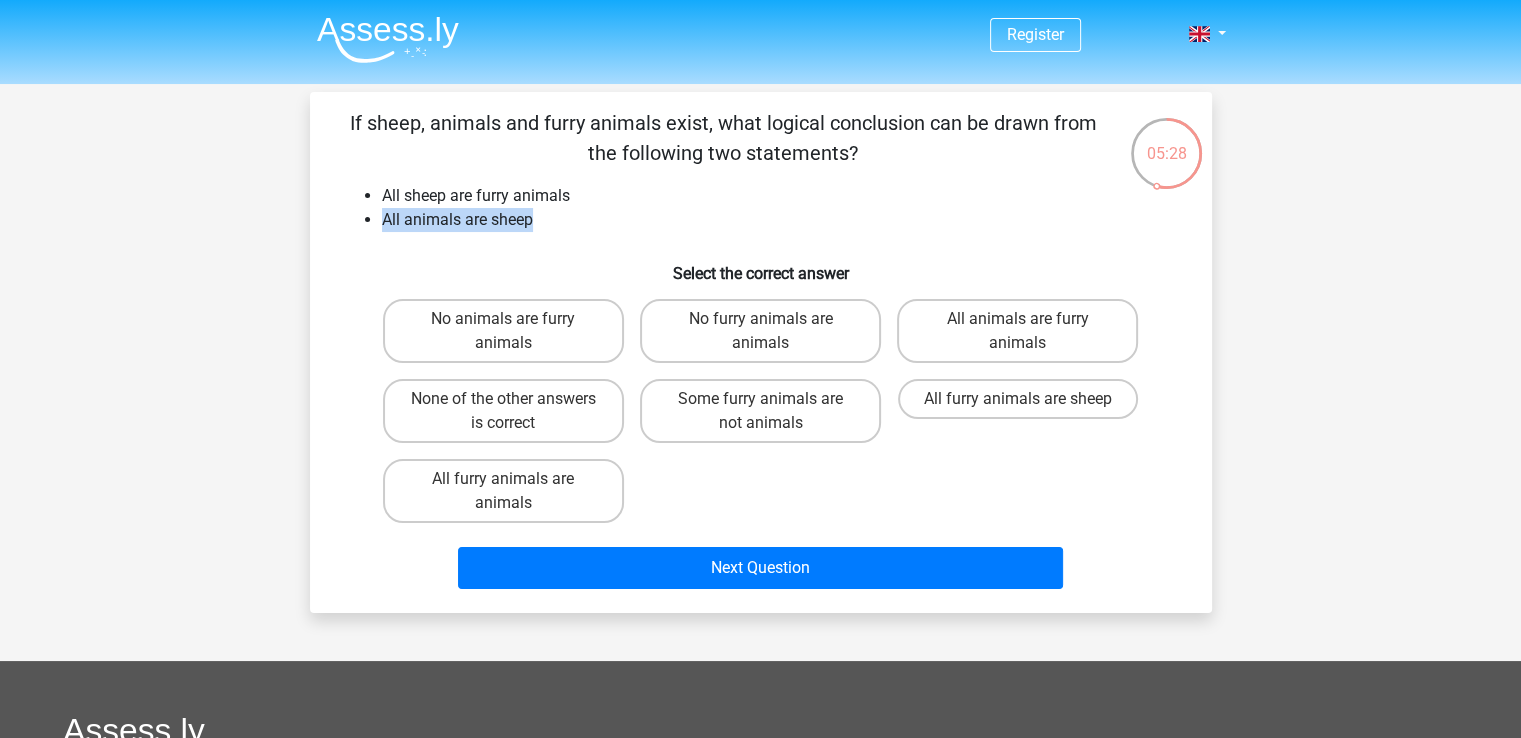 click at bounding box center [370, 231] 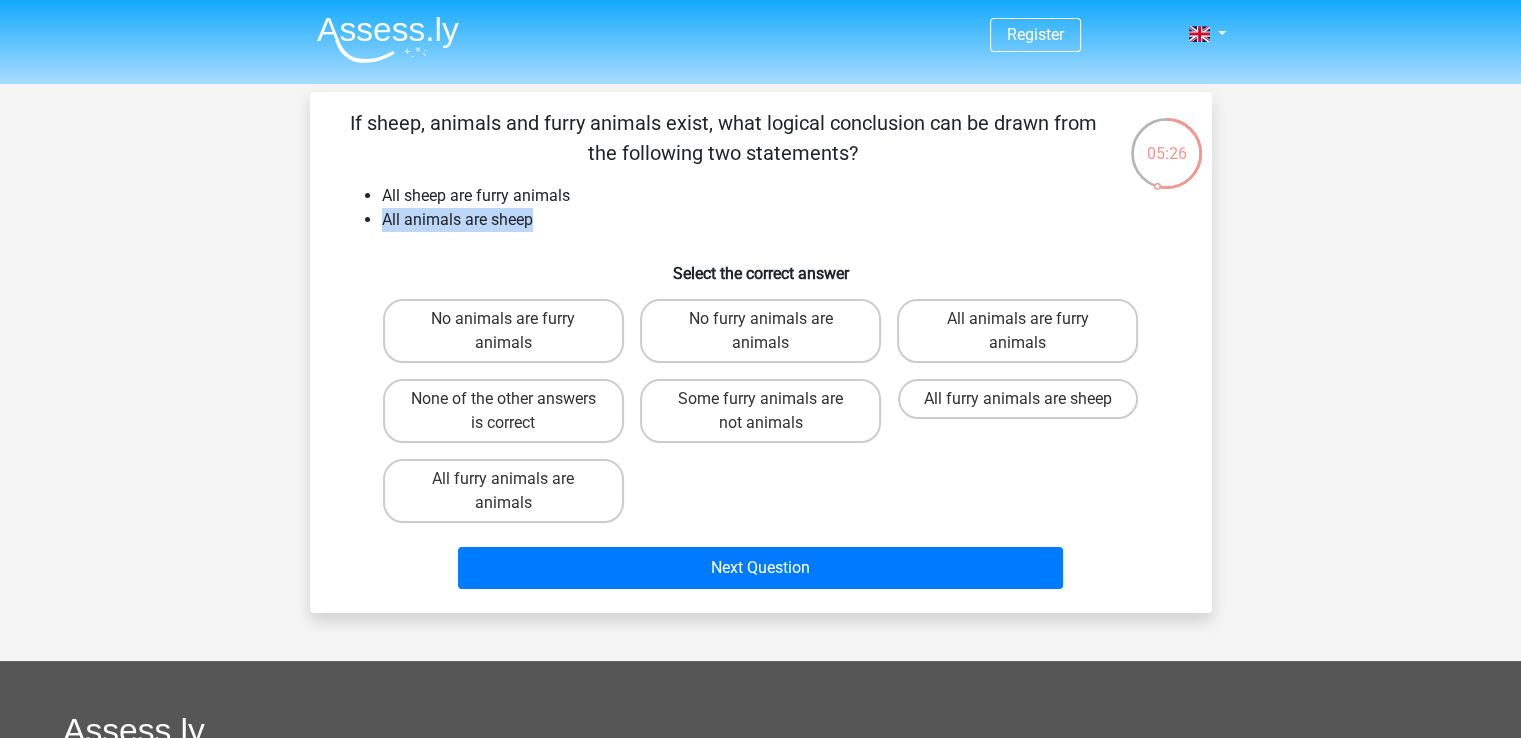 click at bounding box center (760, 1189) 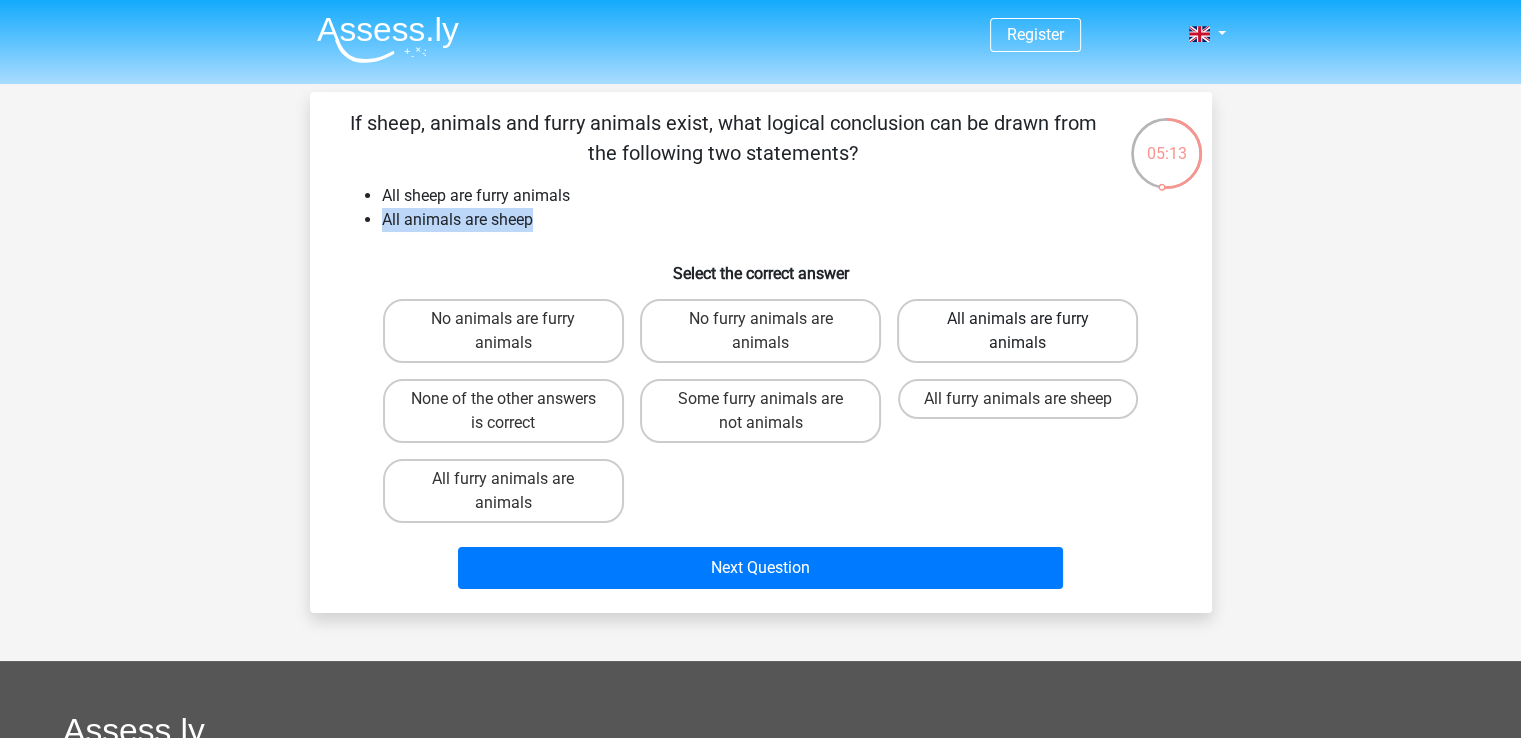 click on "All animals are furry animals" at bounding box center [1017, 331] 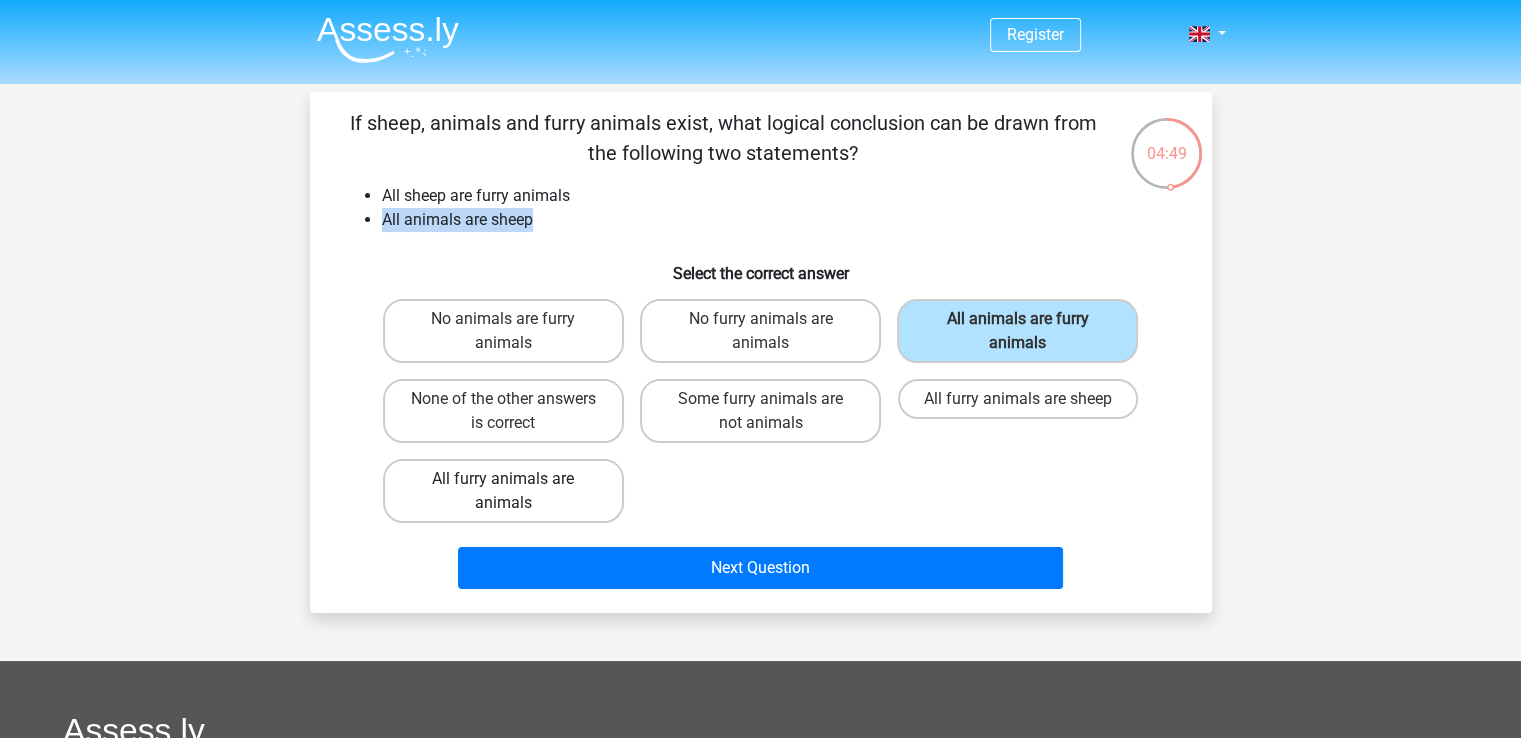 click on "All furry animals are animals" at bounding box center (503, 491) 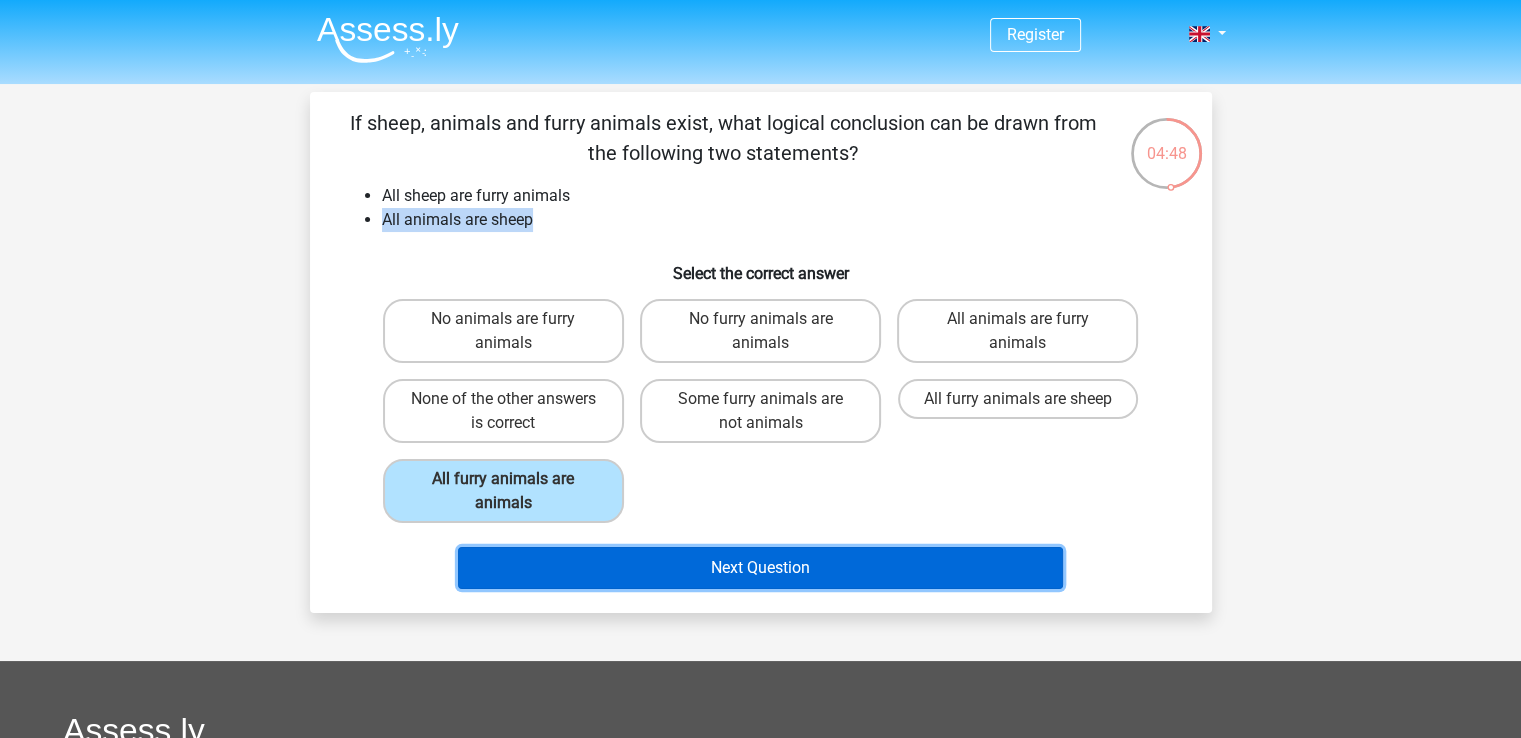click on "Next Question" at bounding box center [760, 568] 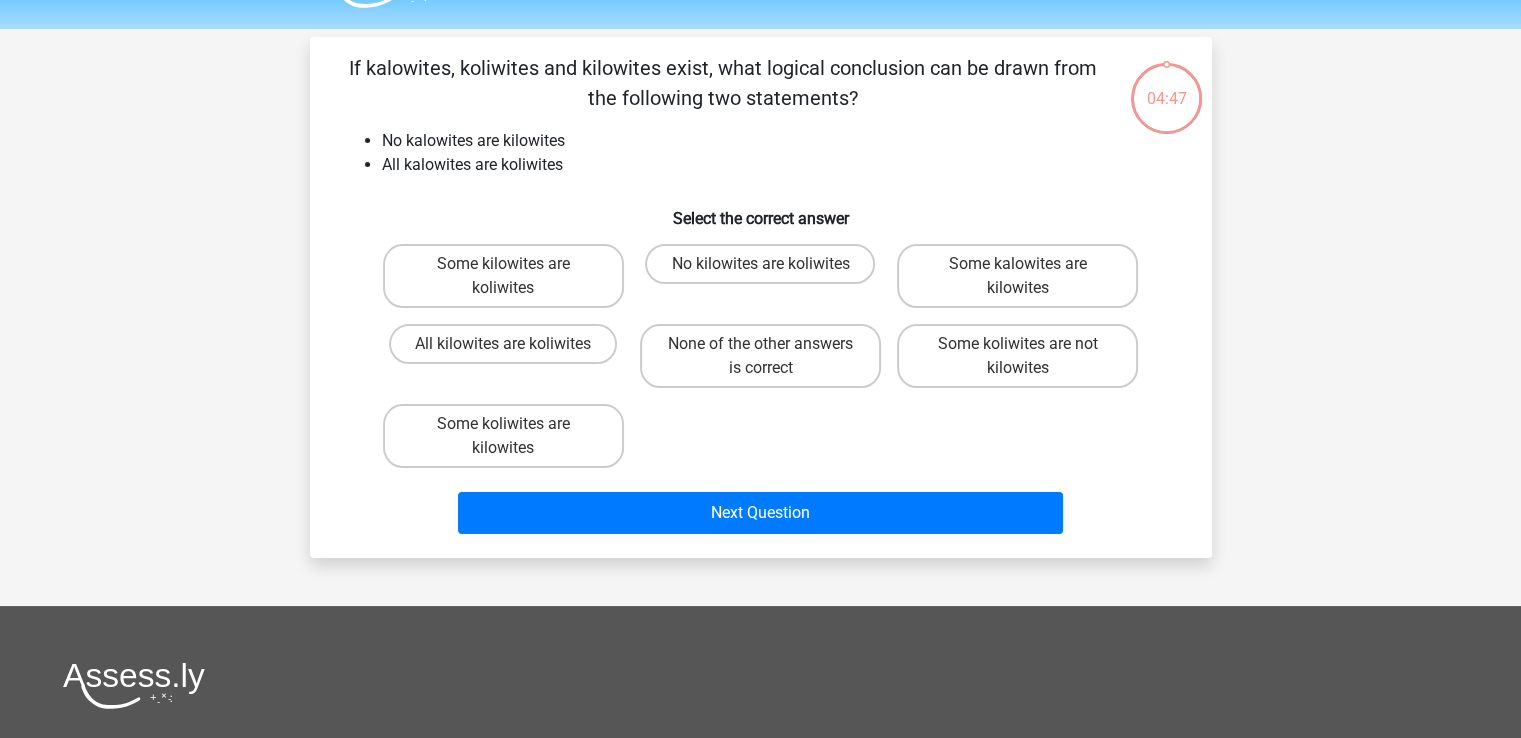 scroll, scrollTop: 0, scrollLeft: 0, axis: both 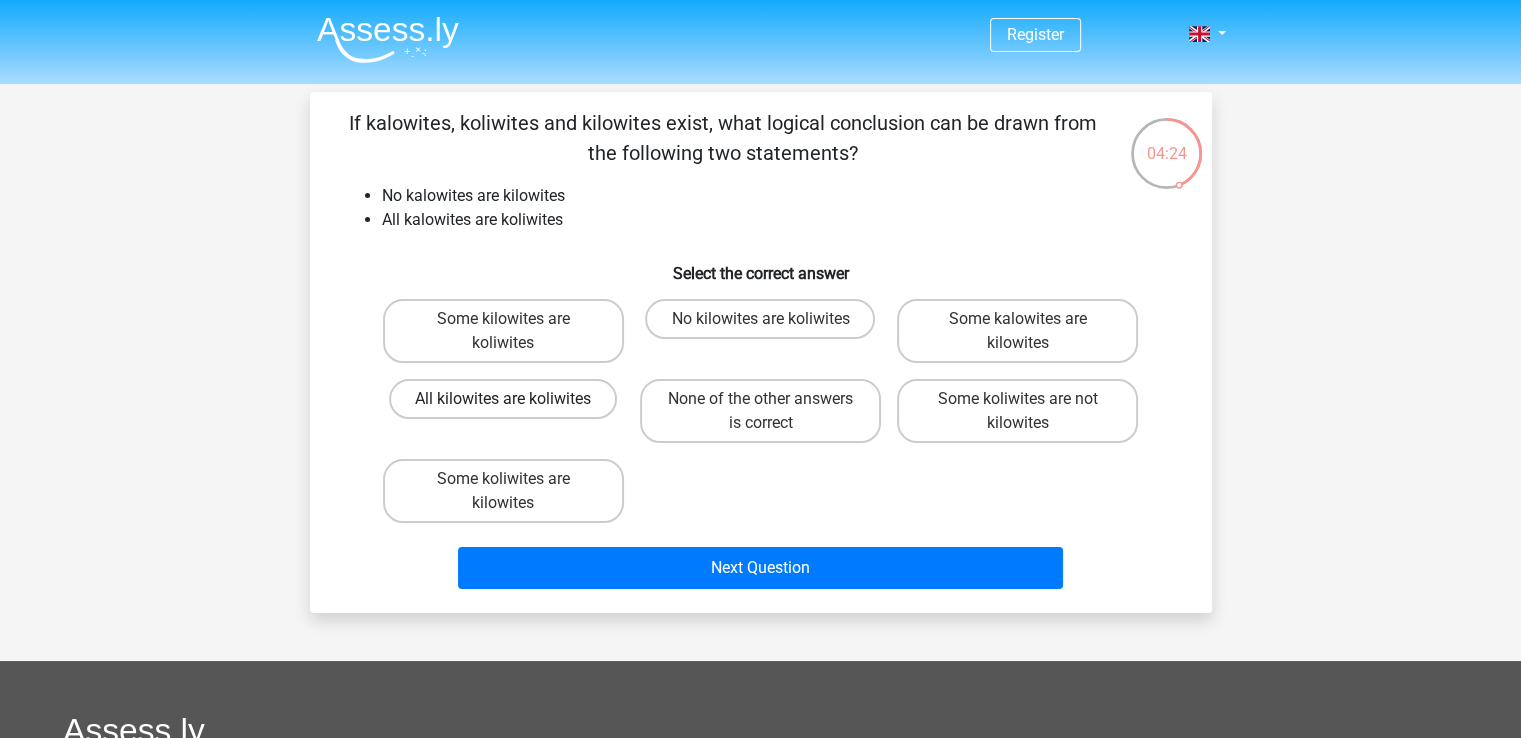 click on "All kilowites are koliwites" at bounding box center [503, 399] 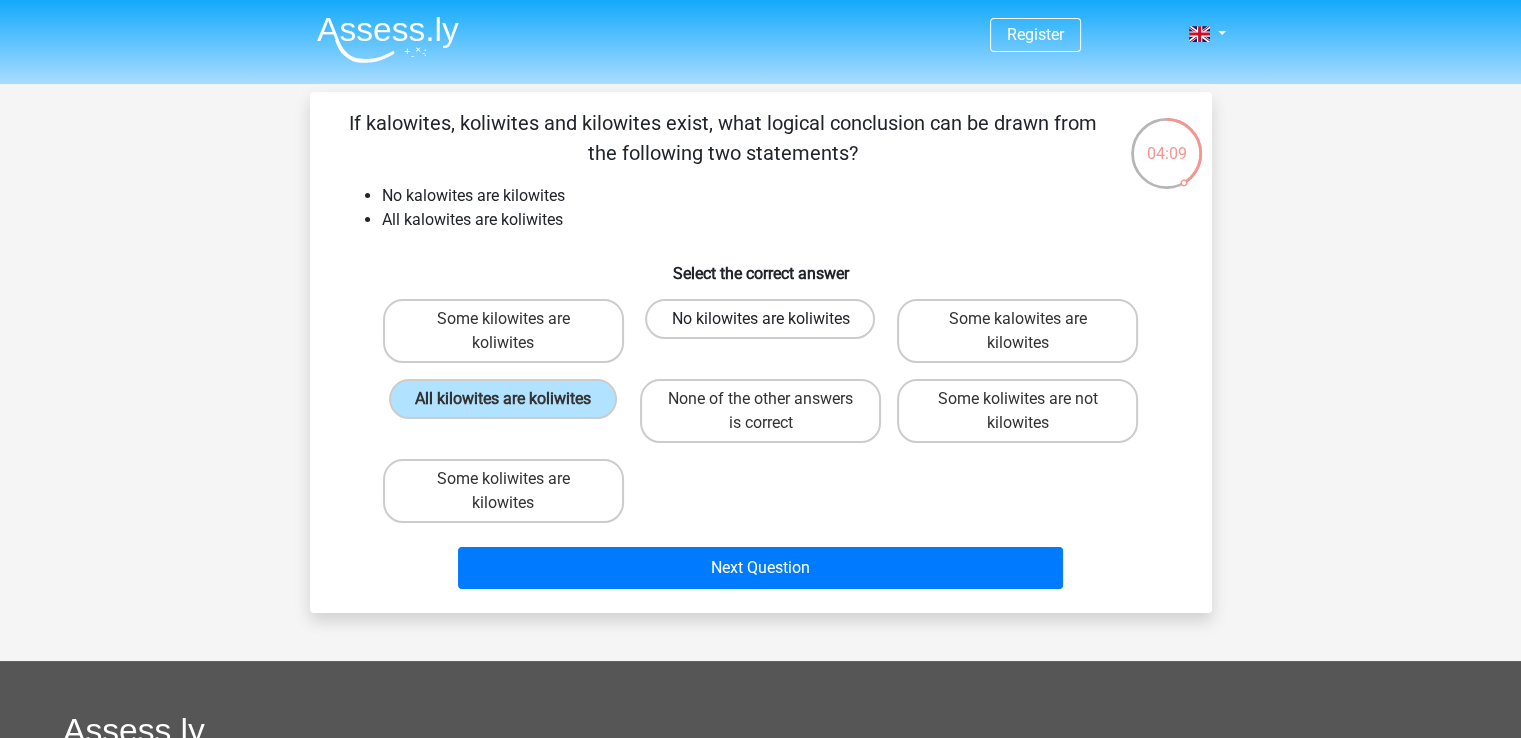 click on "No kilowites are koliwites" at bounding box center [760, 319] 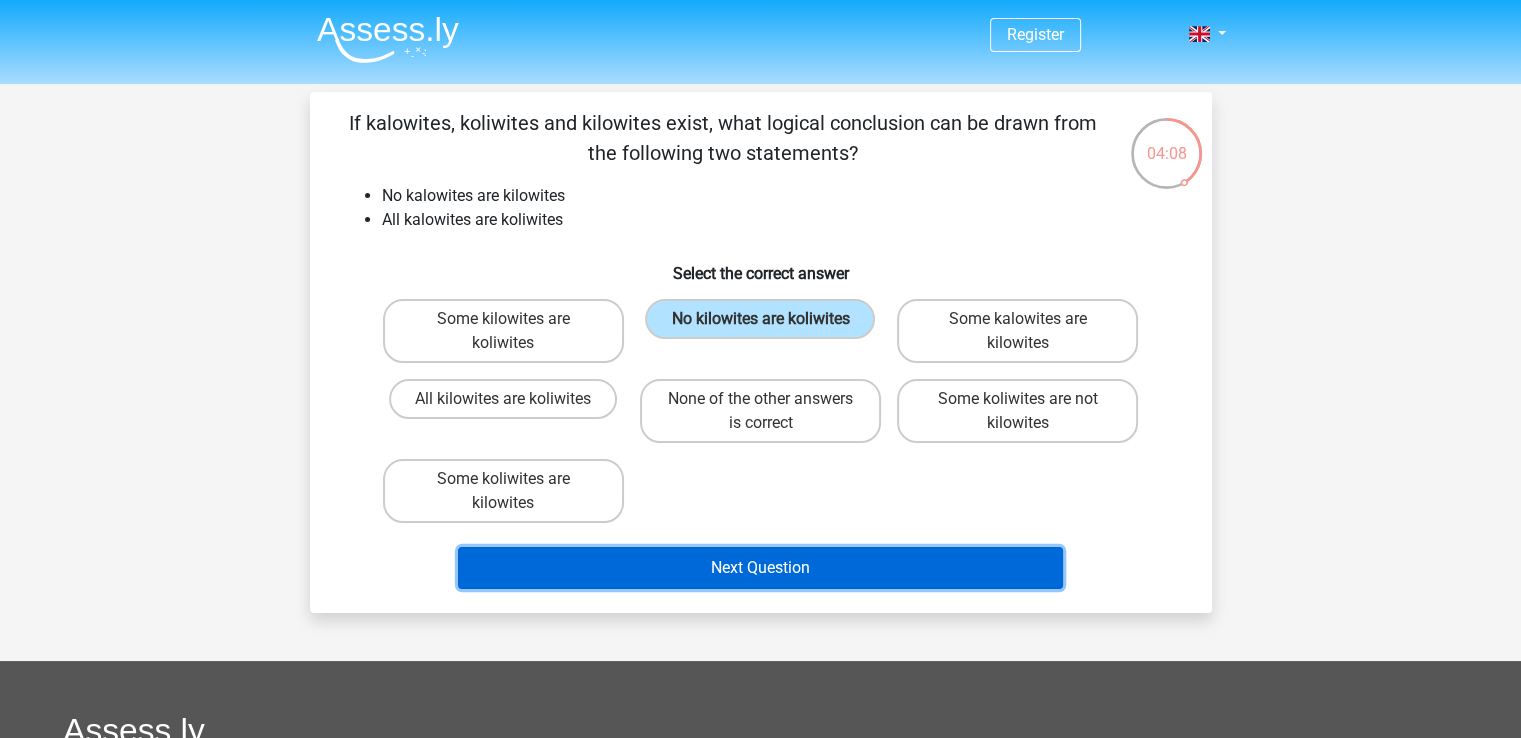 click on "Next Question" at bounding box center (760, 568) 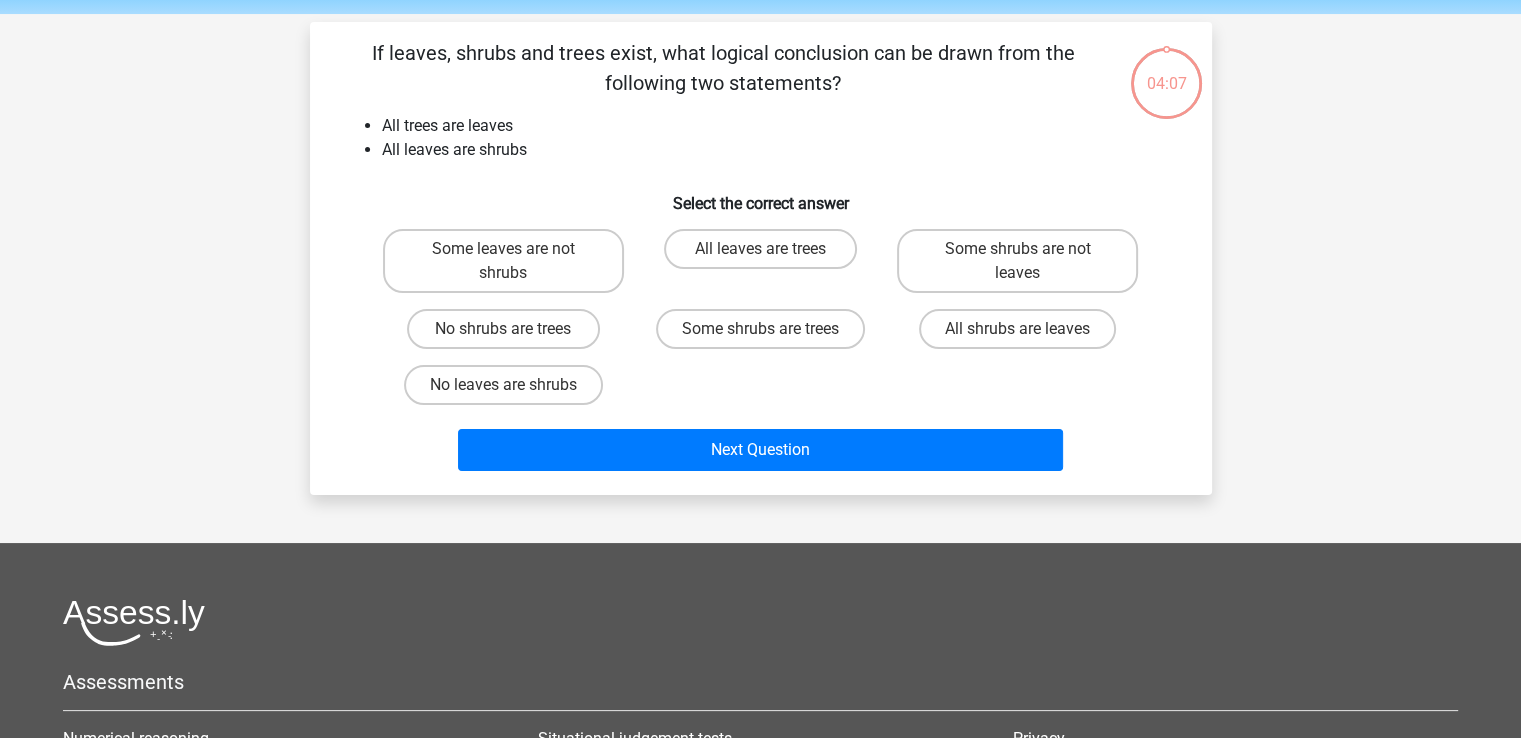 scroll, scrollTop: 0, scrollLeft: 0, axis: both 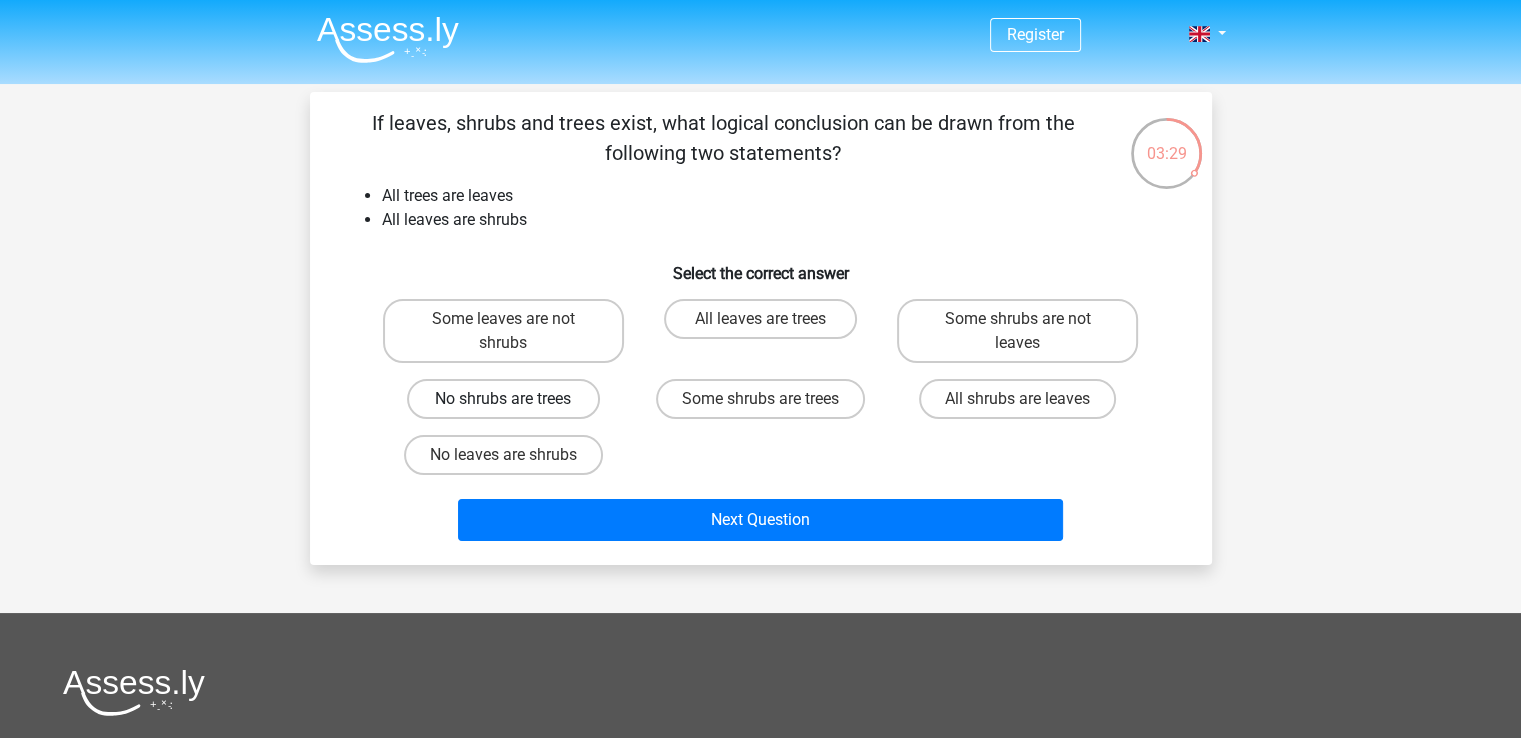 click on "No shrubs are trees" at bounding box center [503, 399] 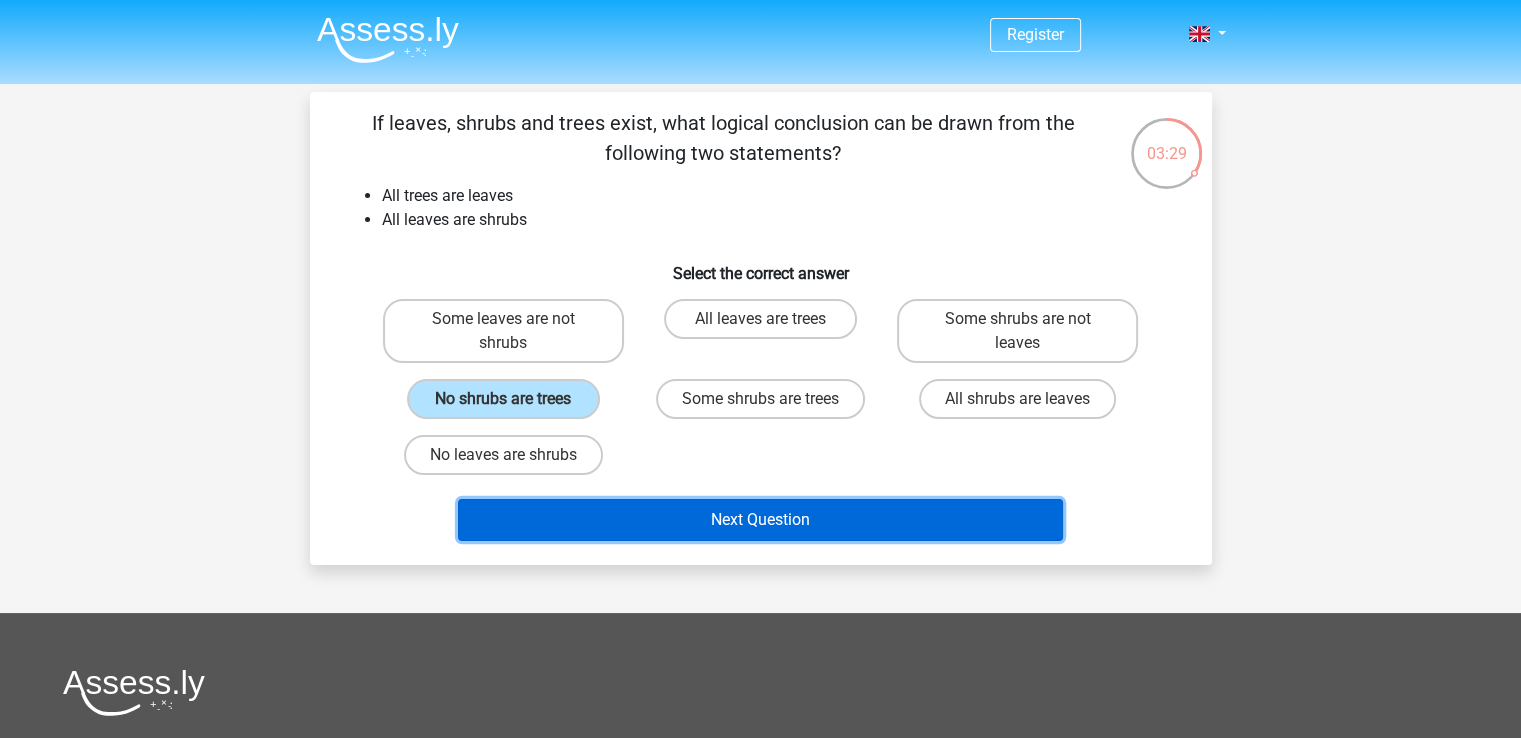 click on "Next Question" at bounding box center [760, 520] 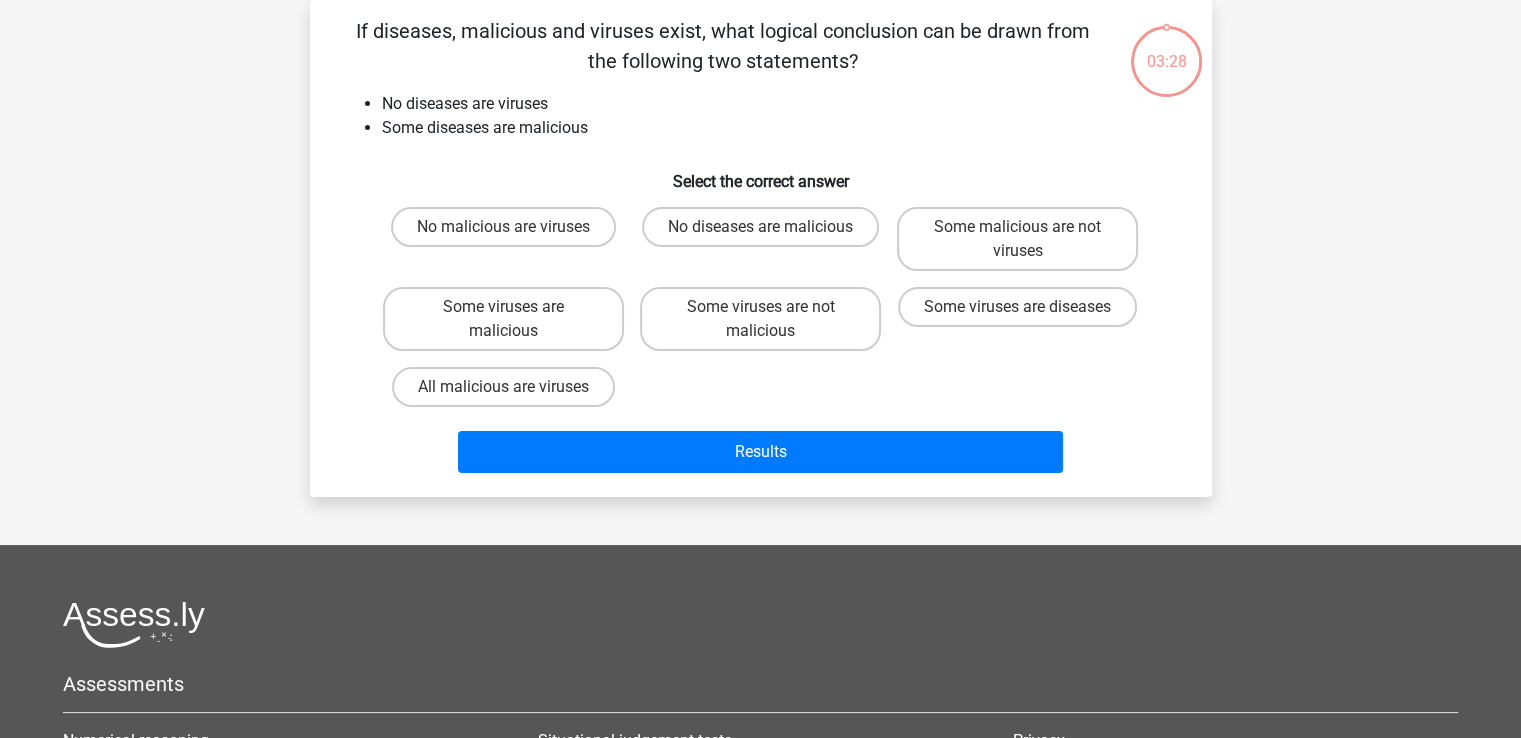 scroll, scrollTop: 0, scrollLeft: 0, axis: both 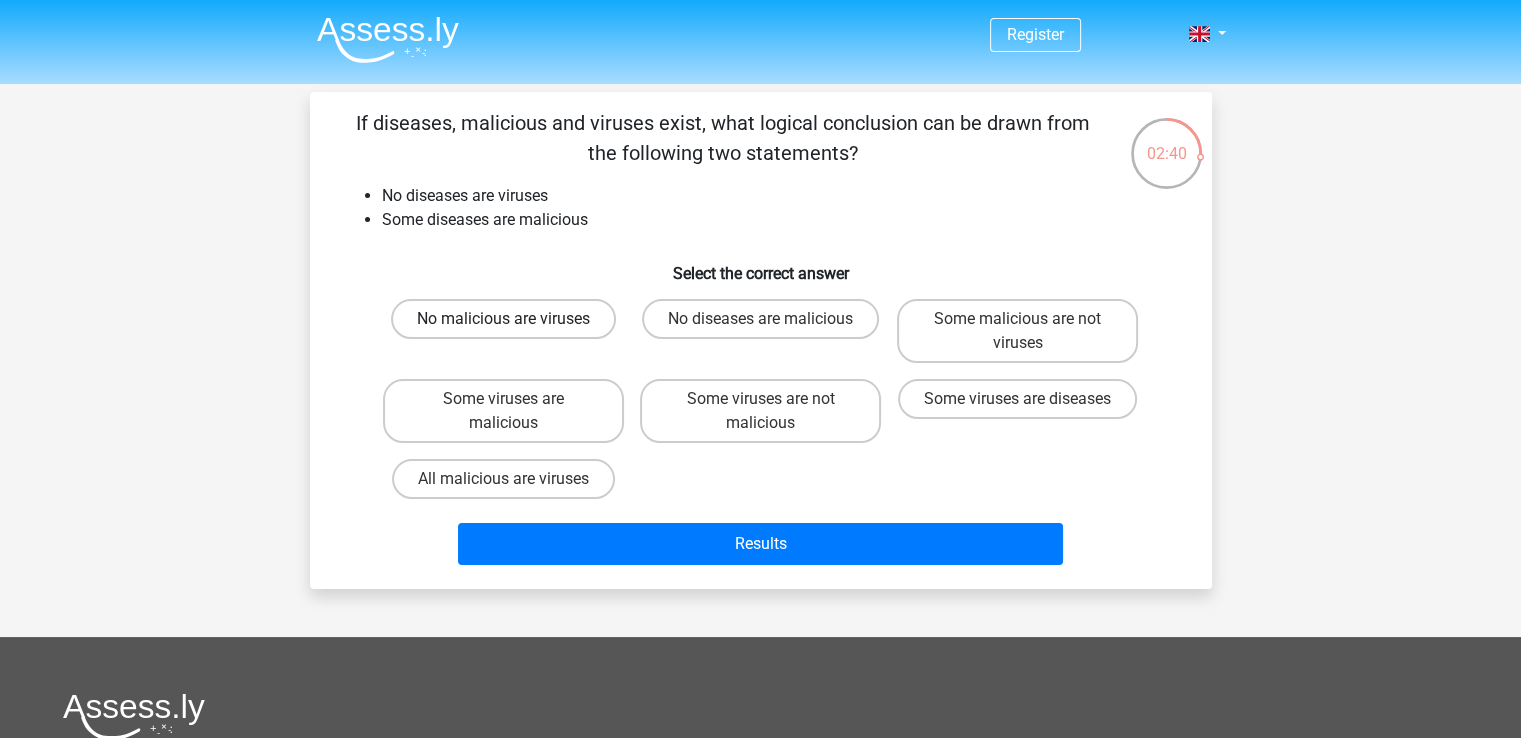 click on "No malicious are viruses" at bounding box center (503, 319) 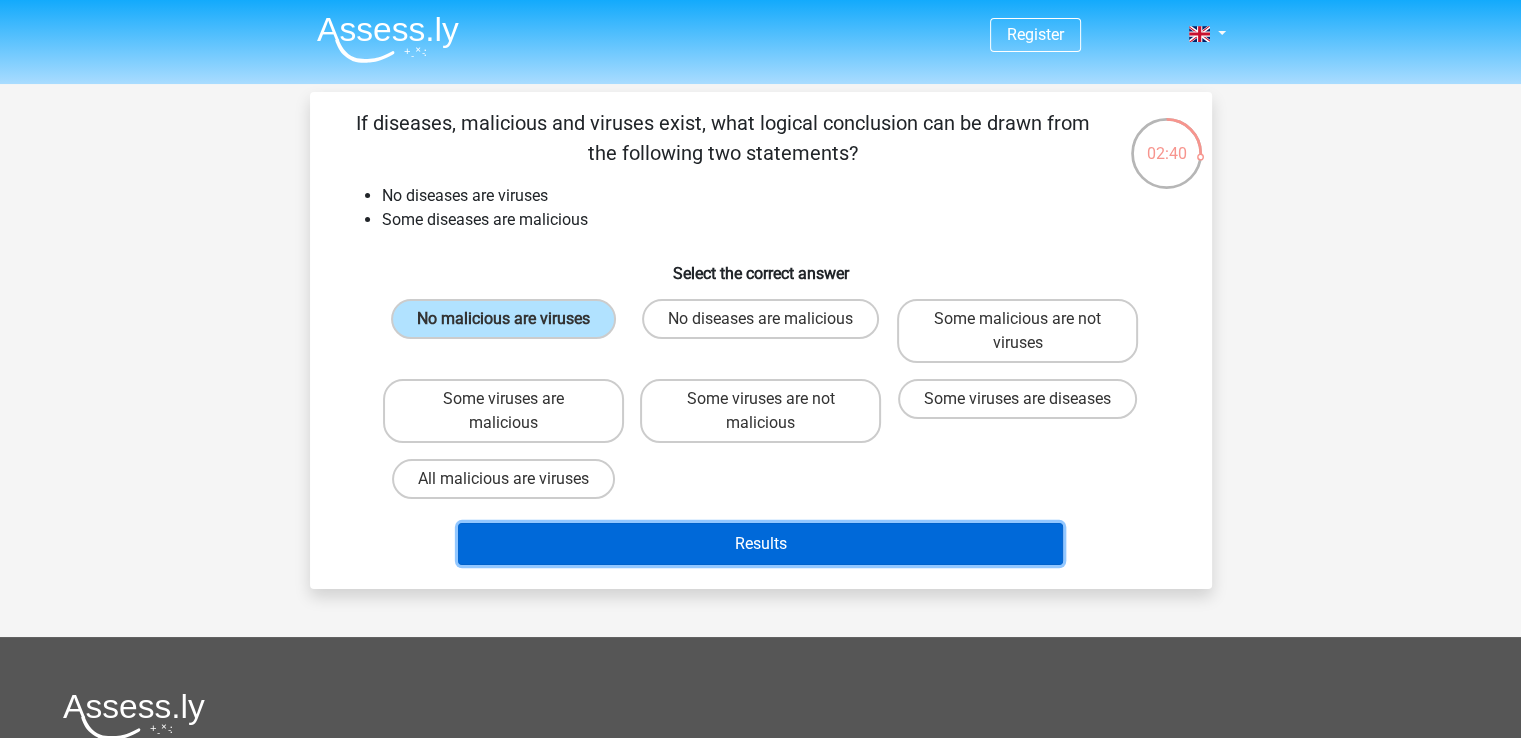 click on "Results" at bounding box center [760, 544] 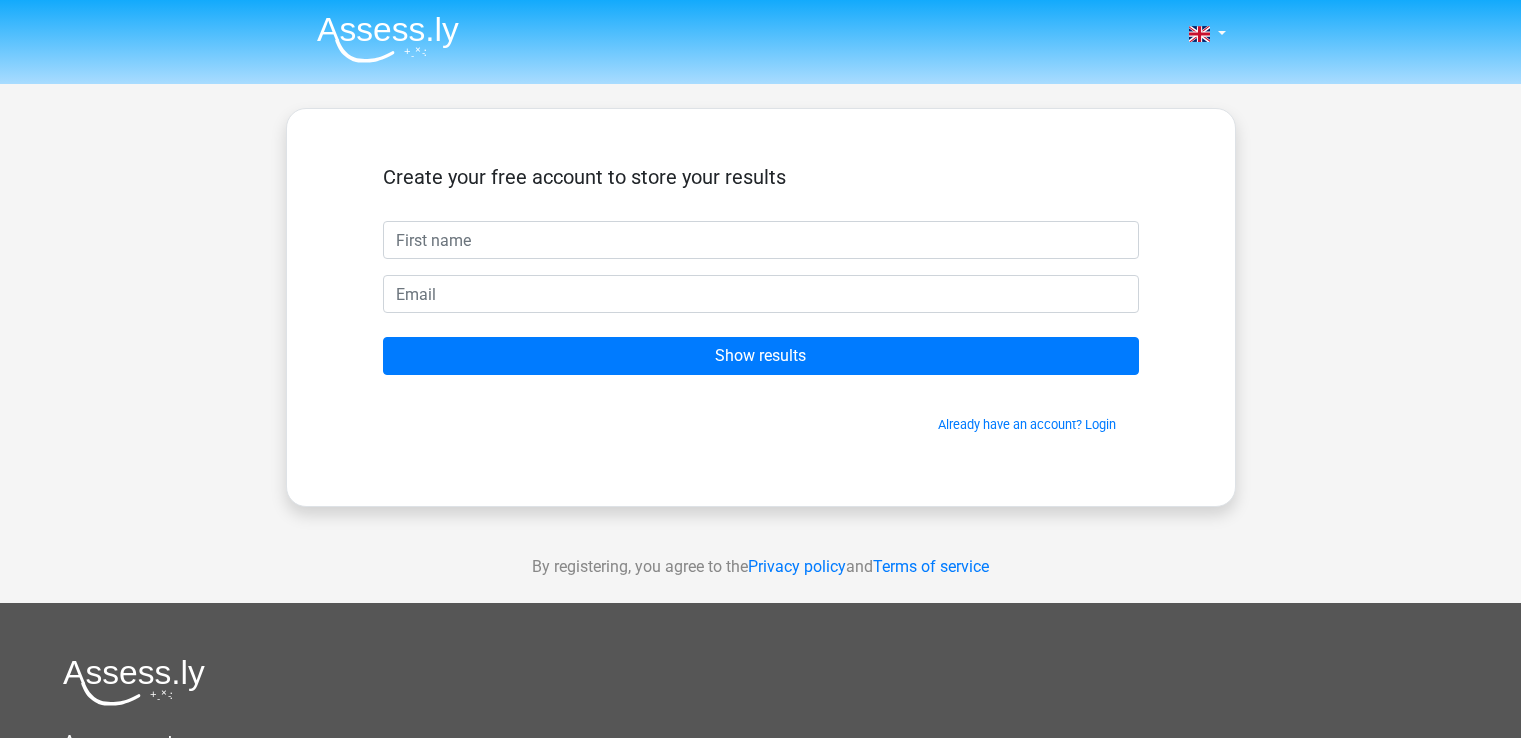 scroll, scrollTop: 0, scrollLeft: 0, axis: both 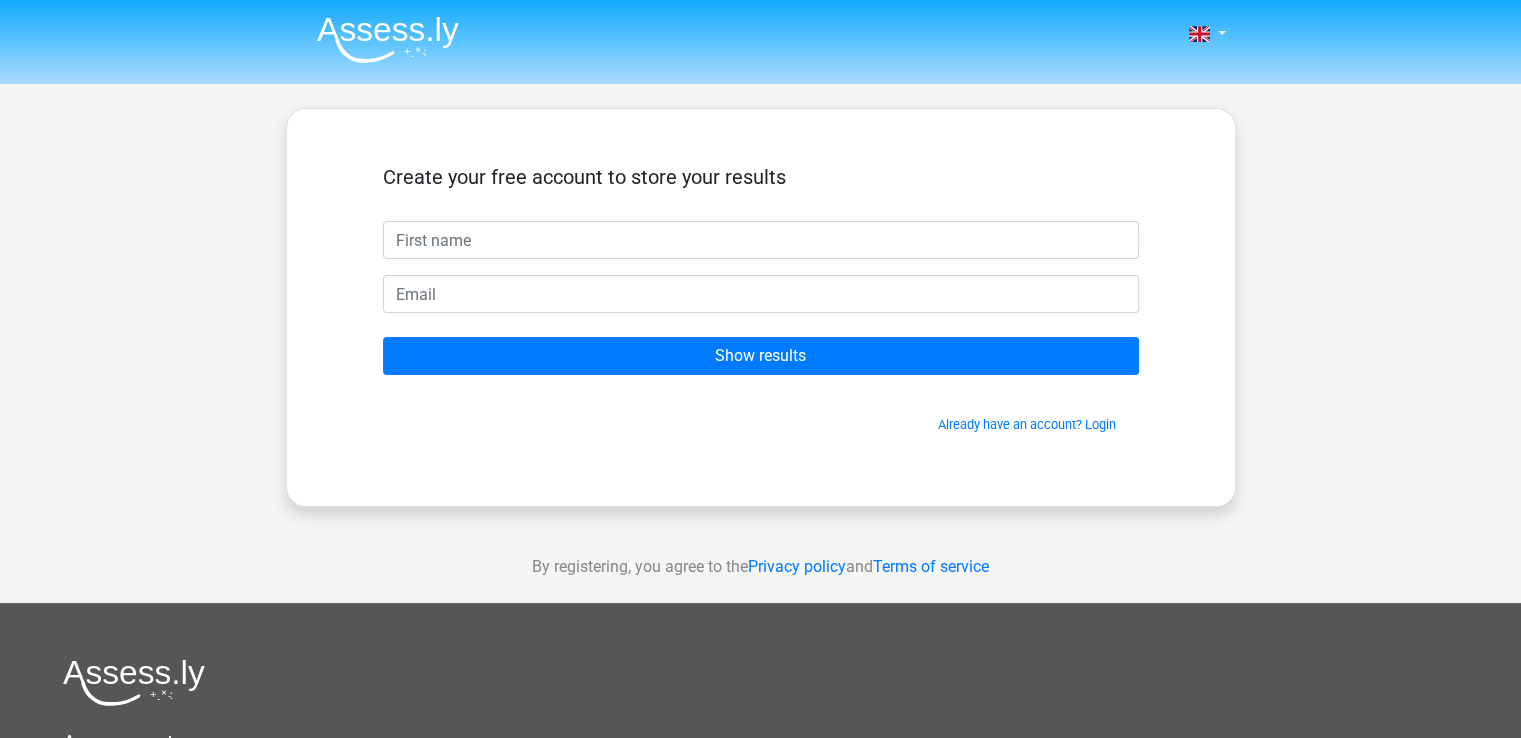 click at bounding box center (761, 240) 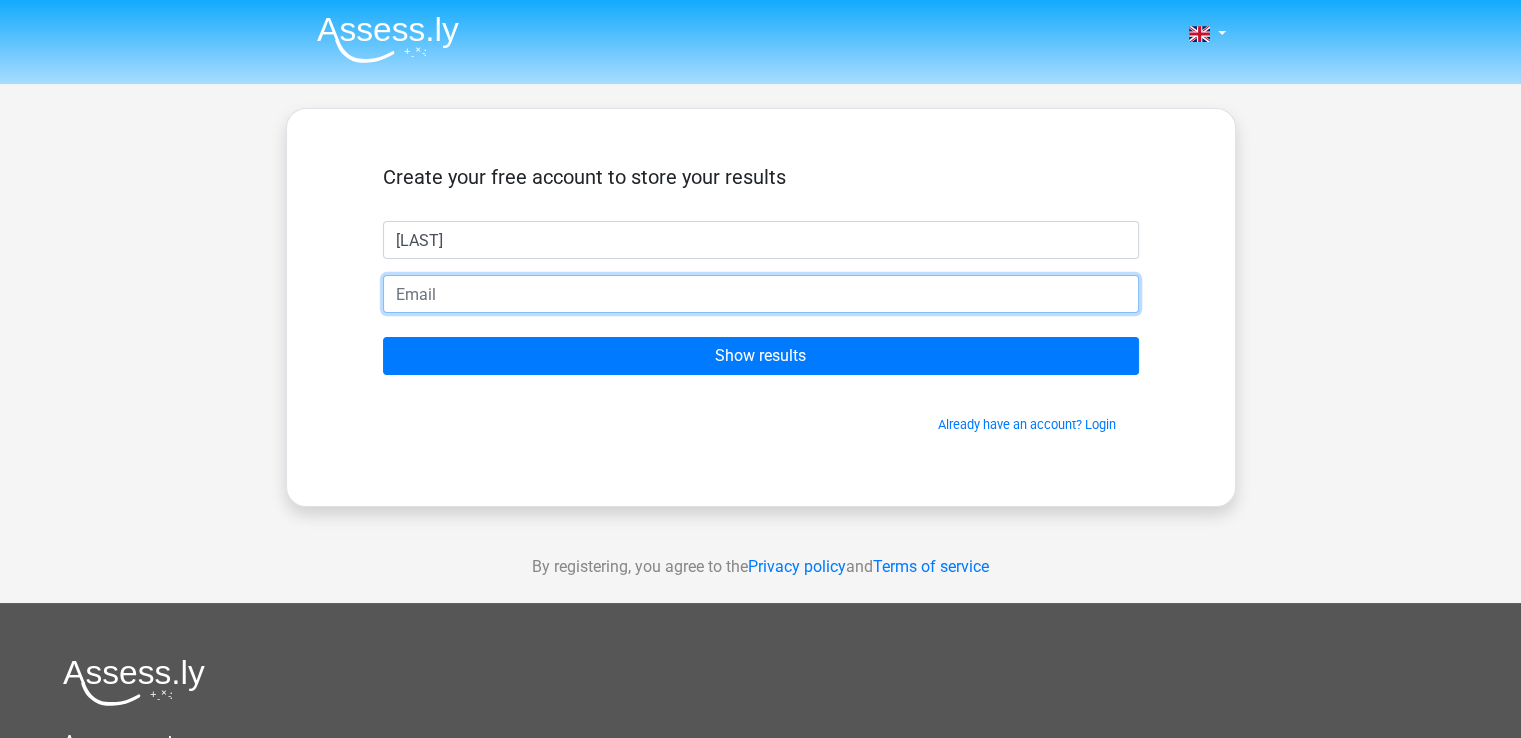 click at bounding box center (761, 294) 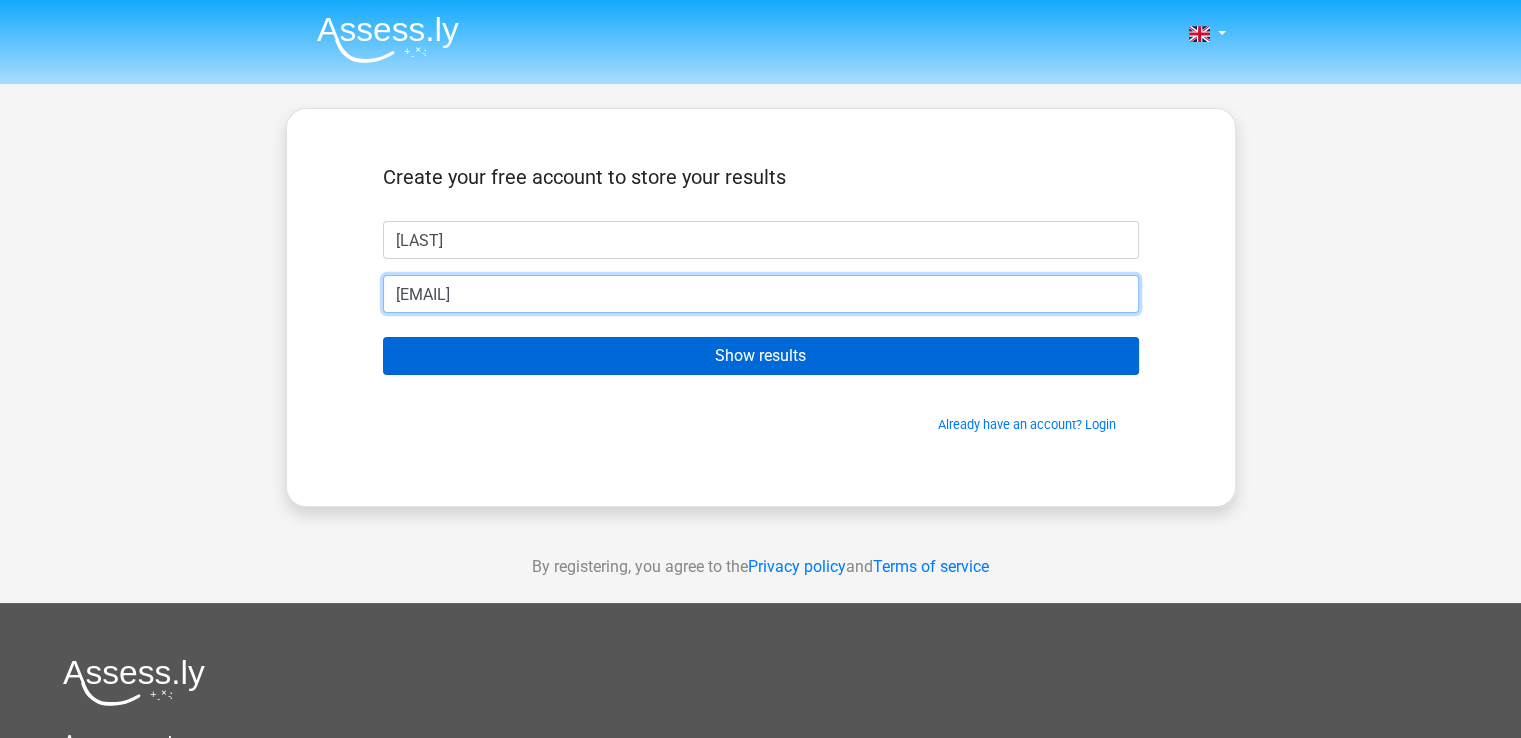 type on "cixosom952@im5z.com" 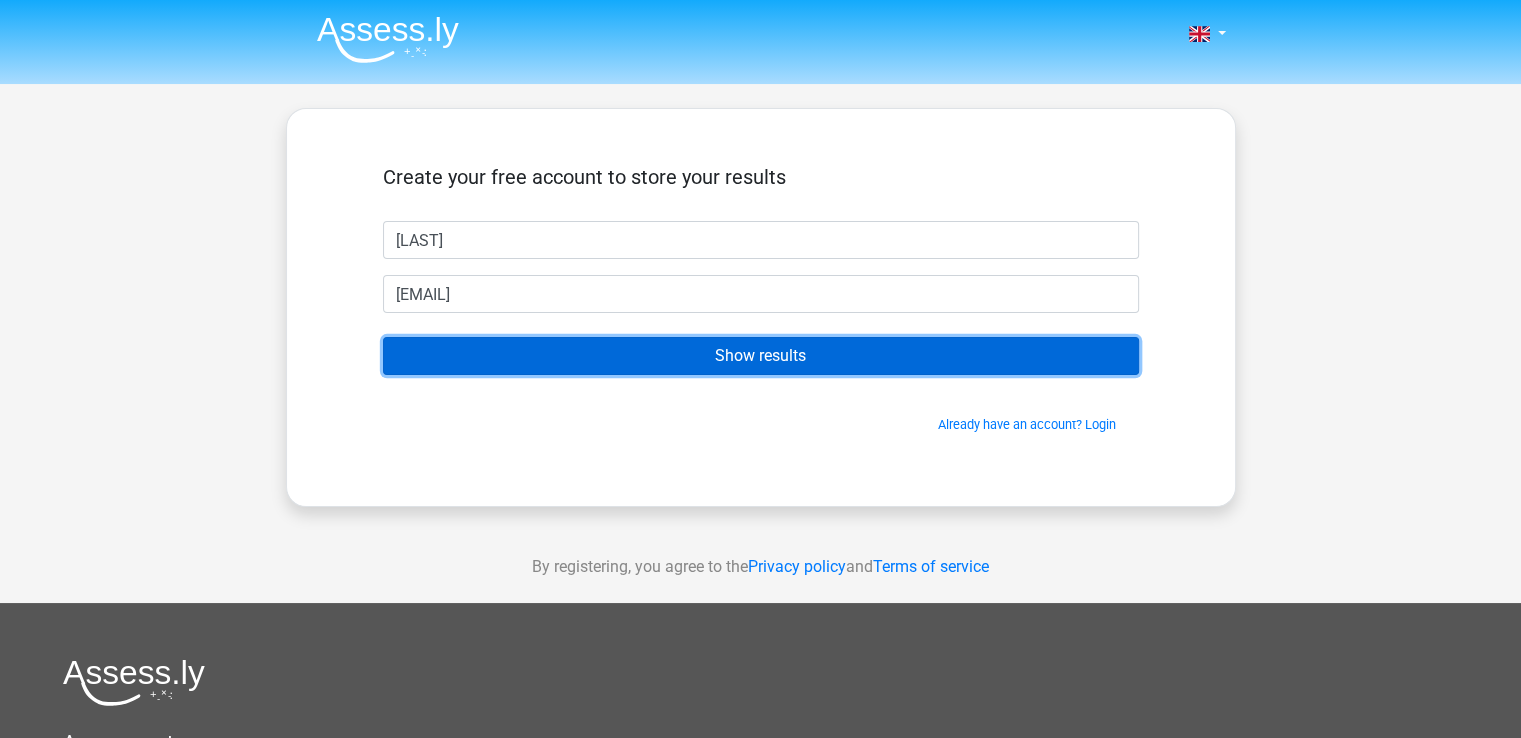 click on "Show results" at bounding box center (761, 356) 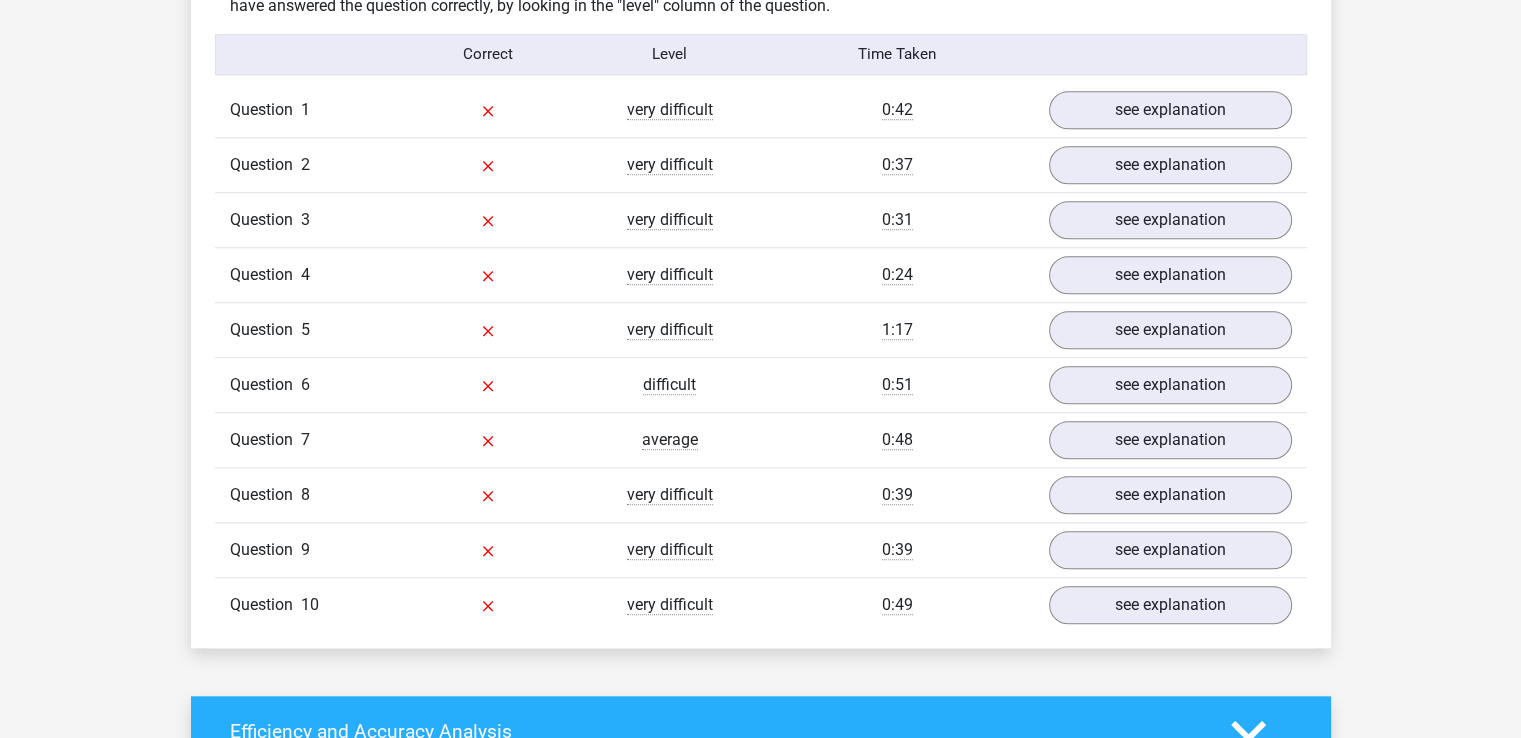 scroll, scrollTop: 1500, scrollLeft: 0, axis: vertical 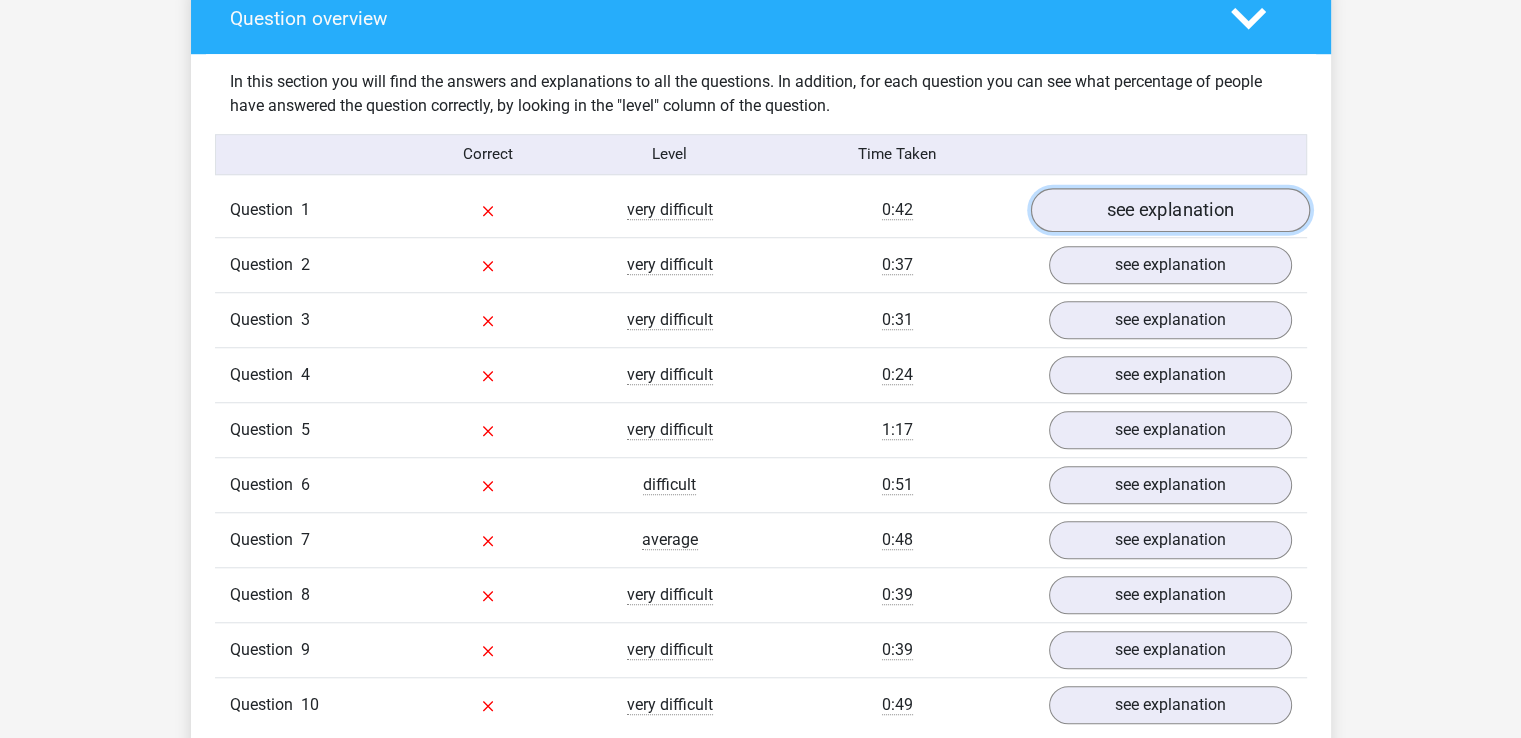 click on "see explanation" at bounding box center [1169, 210] 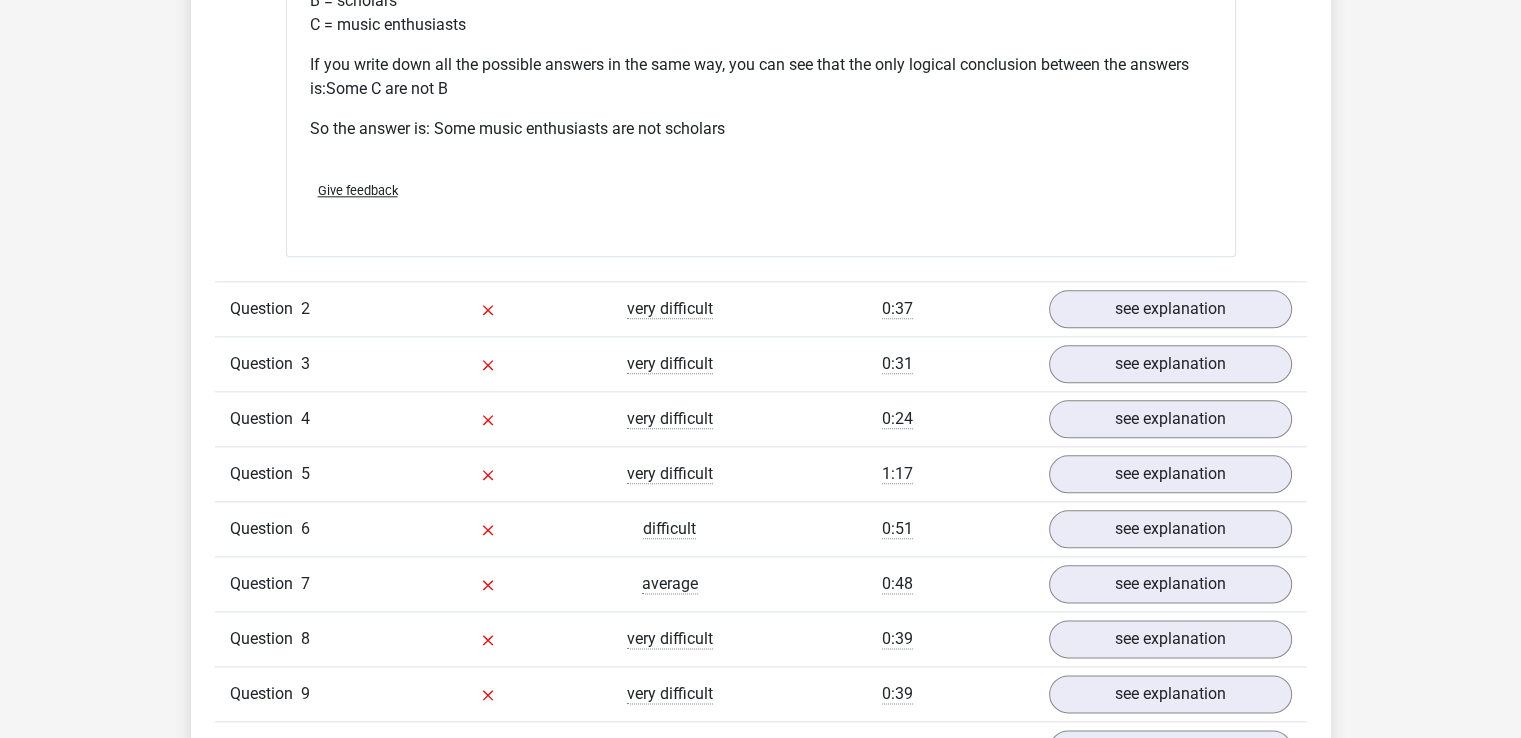 scroll, scrollTop: 2300, scrollLeft: 0, axis: vertical 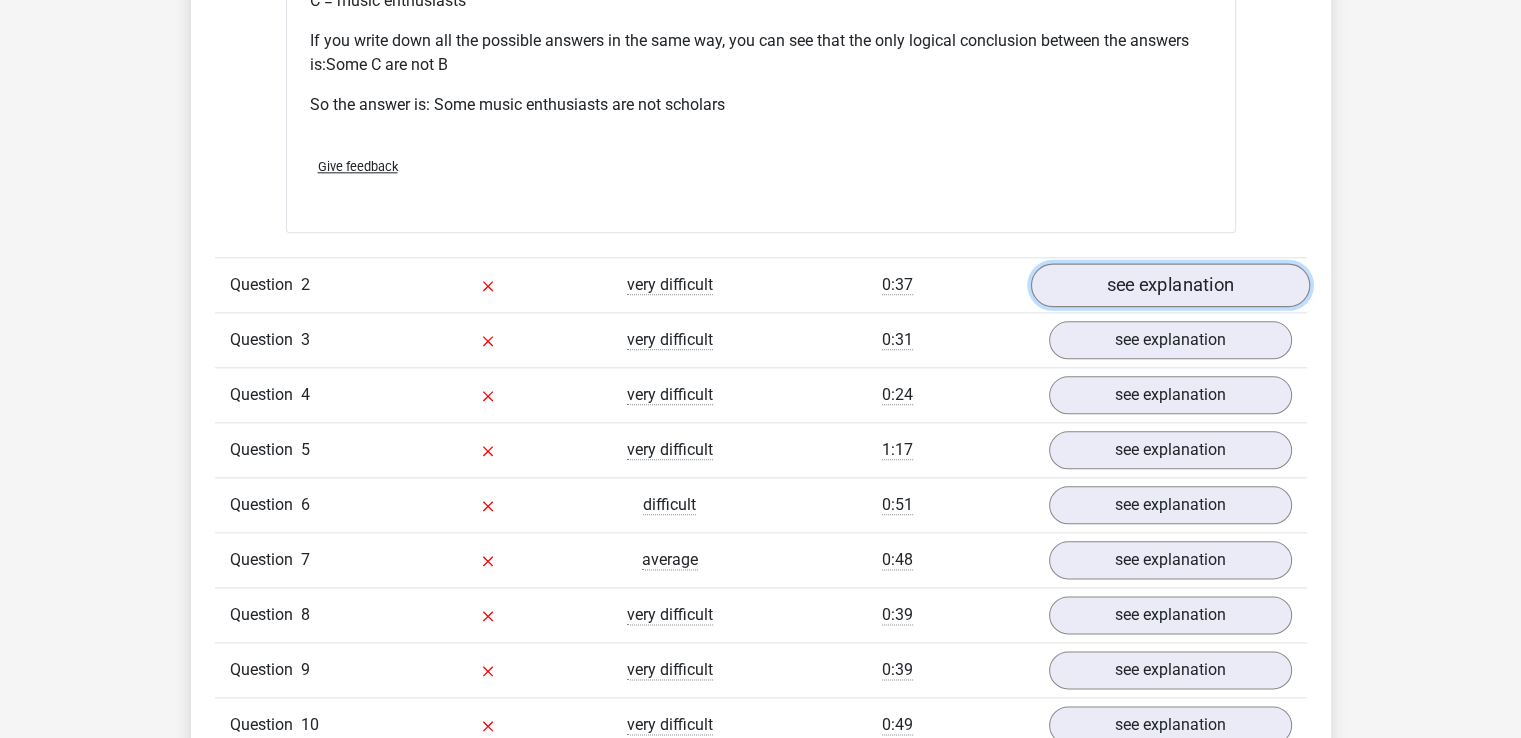 click on "see explanation" at bounding box center [1169, 285] 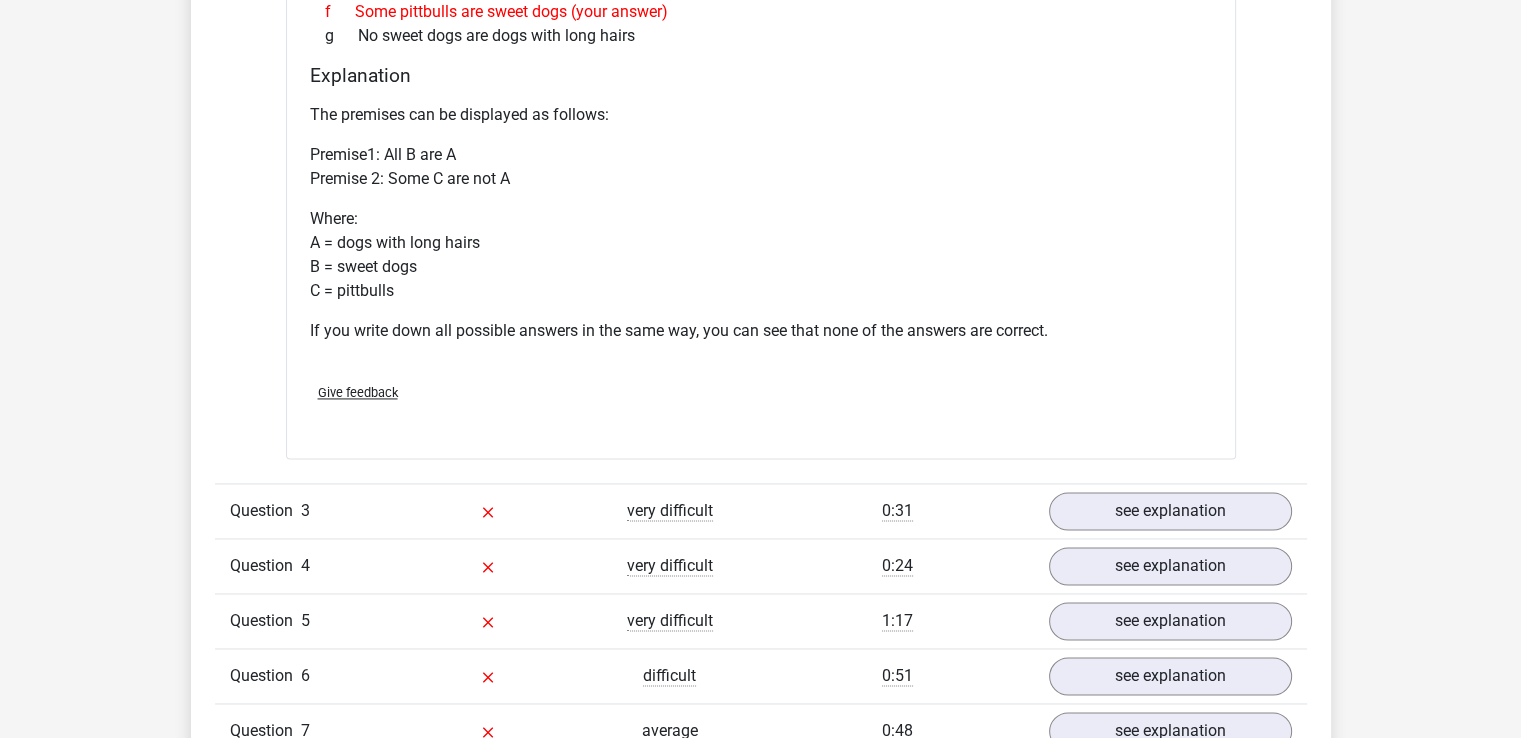 scroll, scrollTop: 2900, scrollLeft: 0, axis: vertical 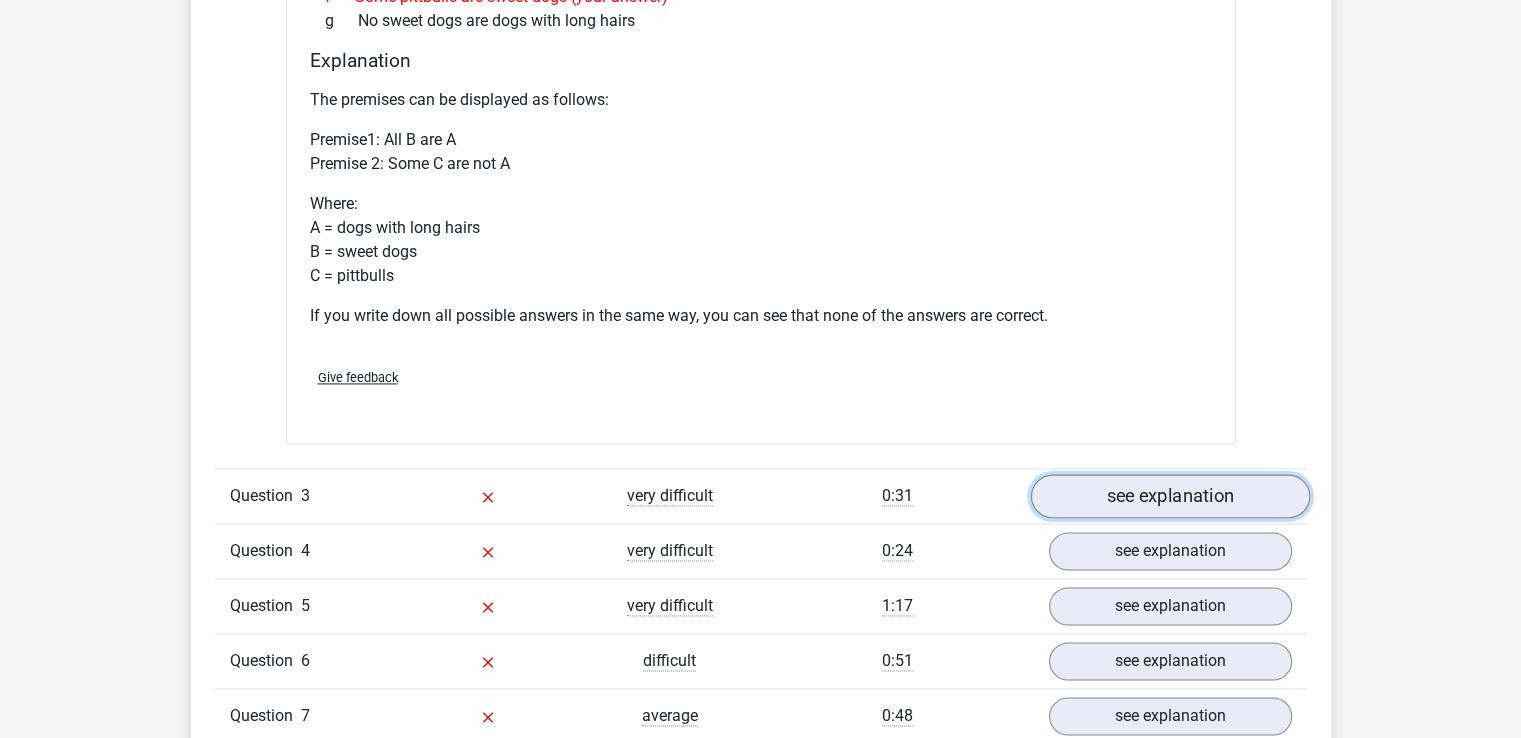 click on "see explanation" at bounding box center (1169, 497) 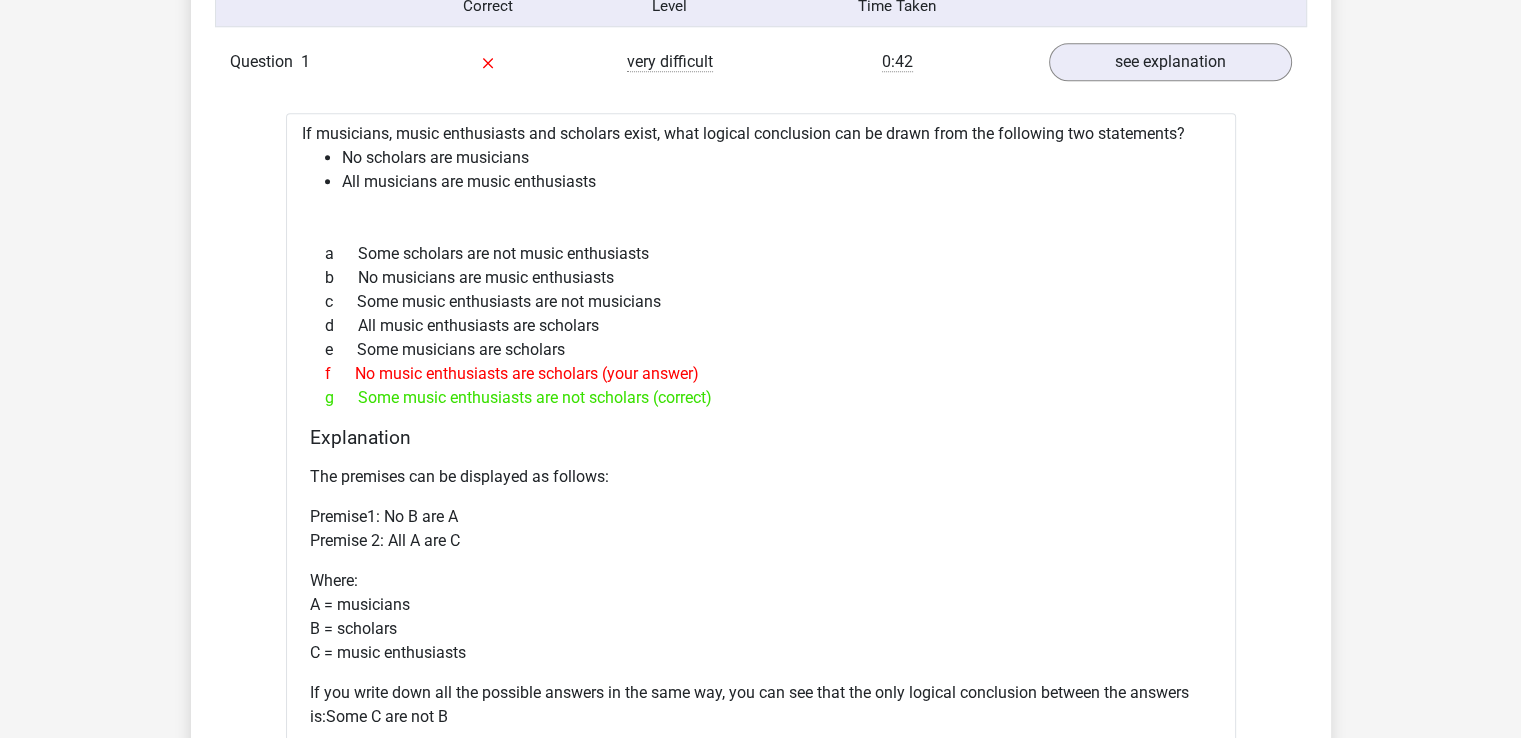 scroll, scrollTop: 1600, scrollLeft: 0, axis: vertical 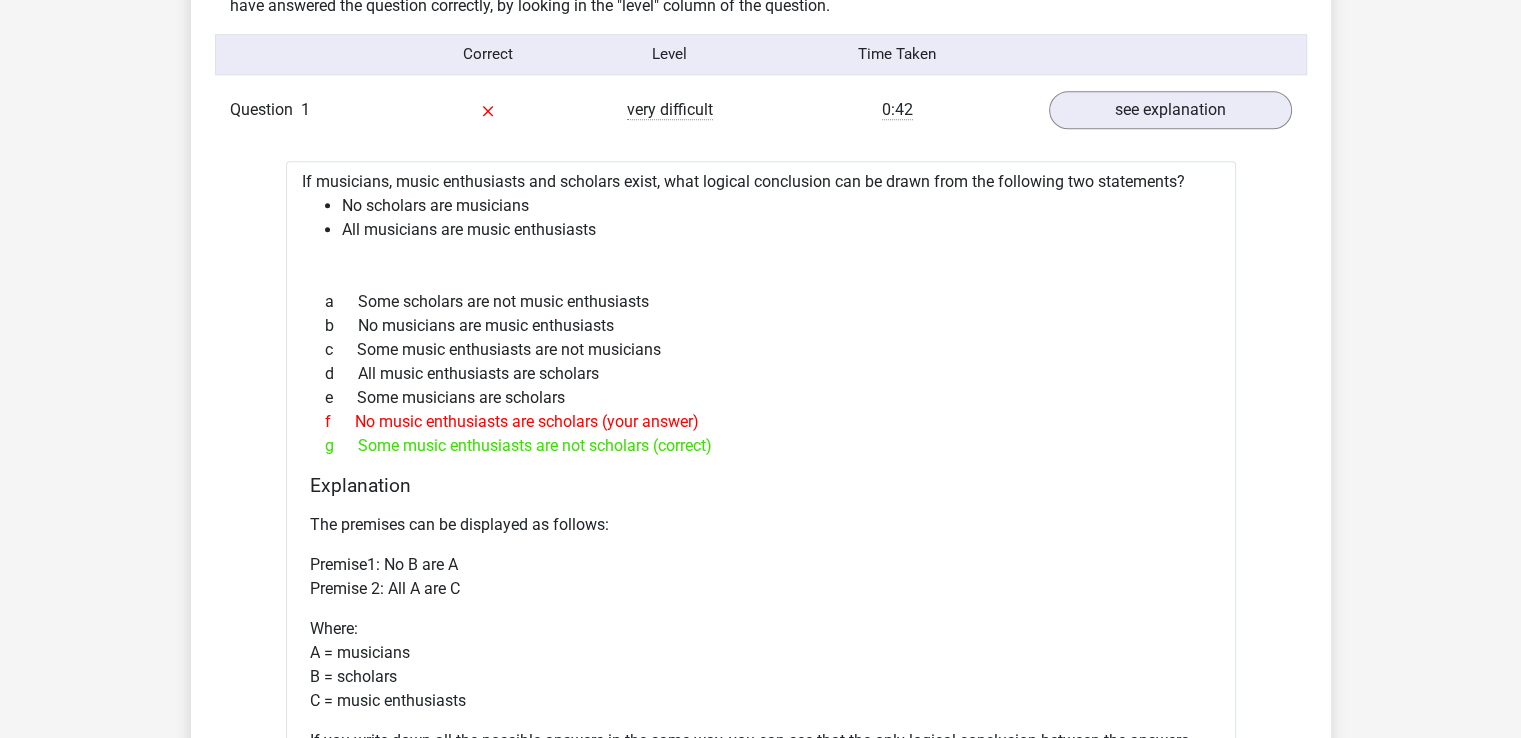 drag, startPoint x: 733, startPoint y: 447, endPoint x: 289, endPoint y: 185, distance: 515.5386 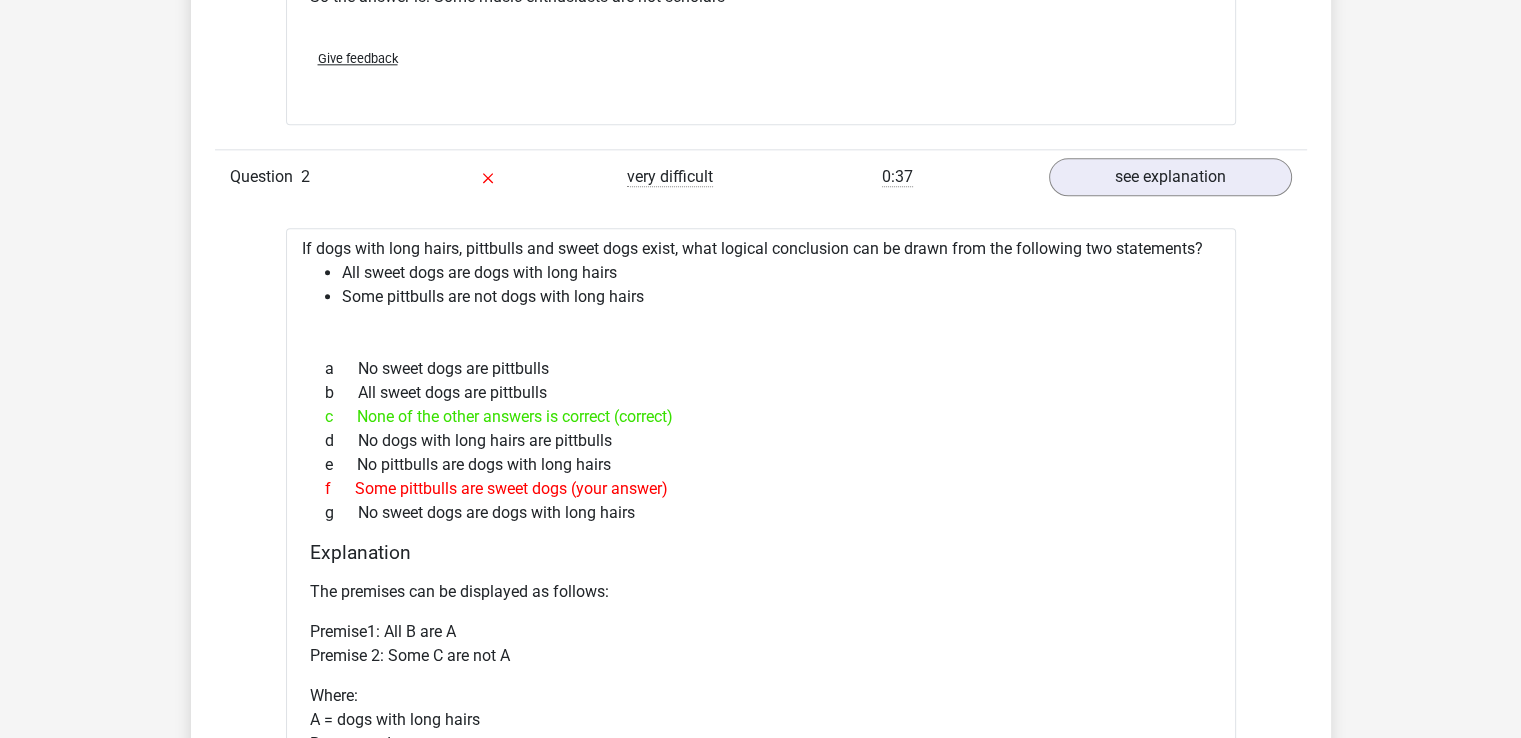 scroll, scrollTop: 2400, scrollLeft: 0, axis: vertical 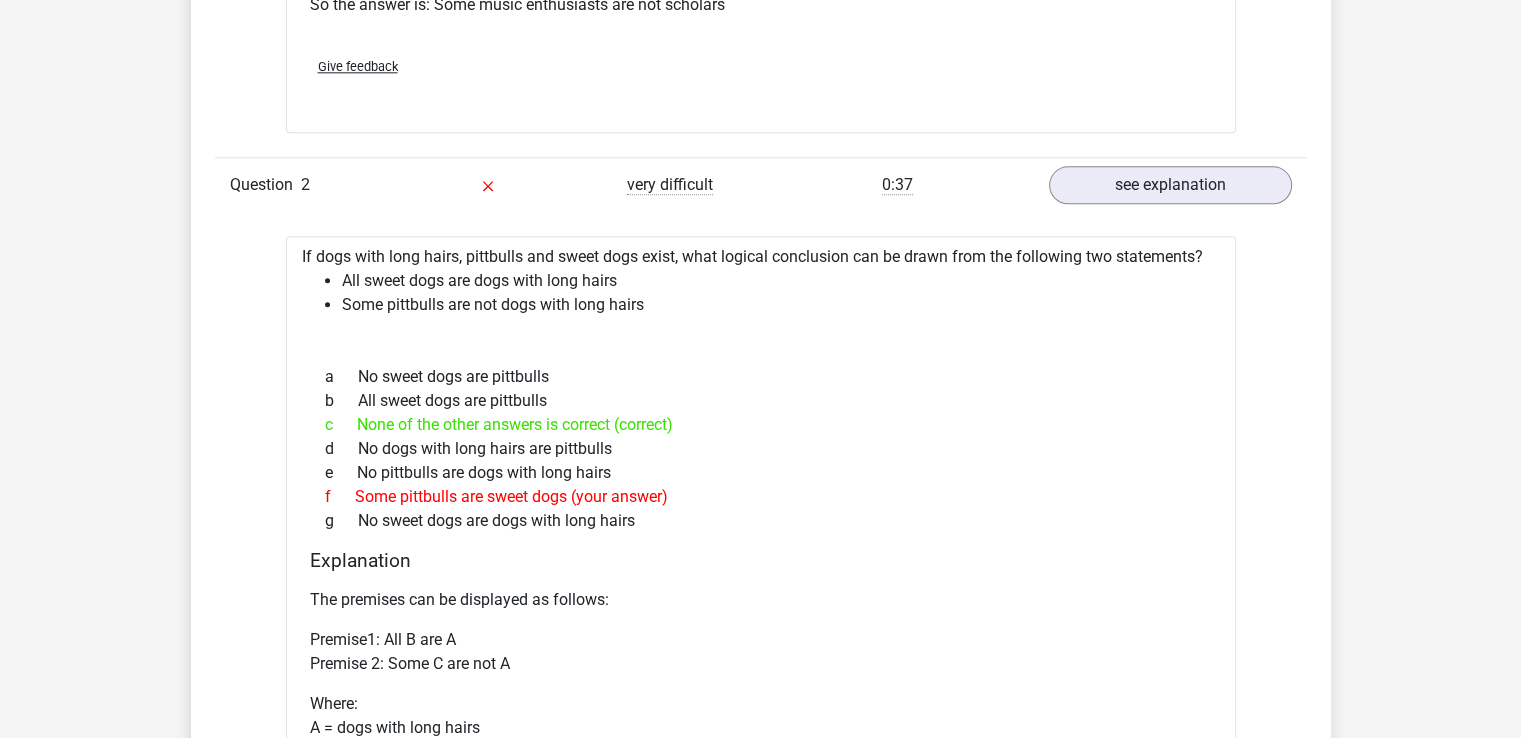 drag, startPoint x: 665, startPoint y: 522, endPoint x: 302, endPoint y: 265, distance: 444.76736 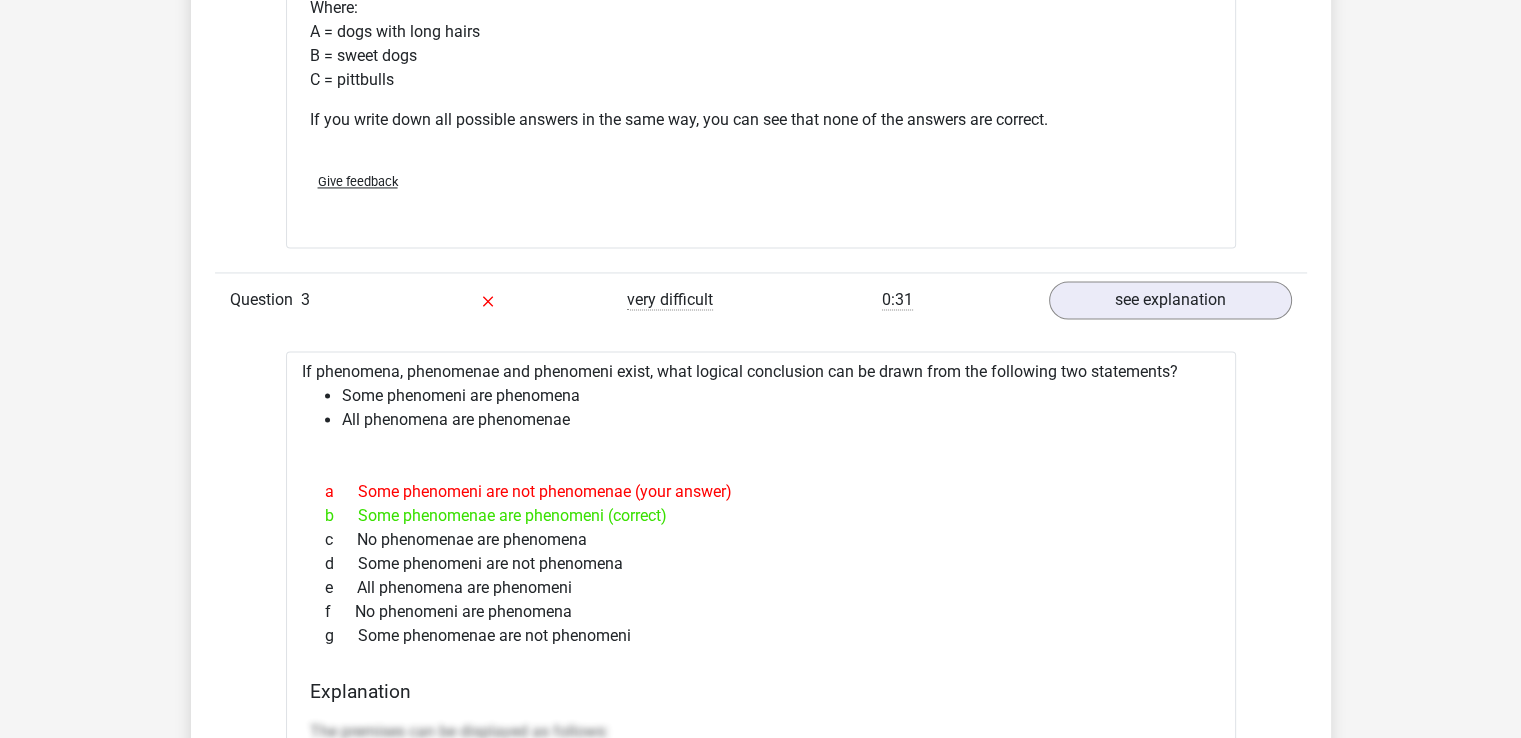 scroll, scrollTop: 3100, scrollLeft: 0, axis: vertical 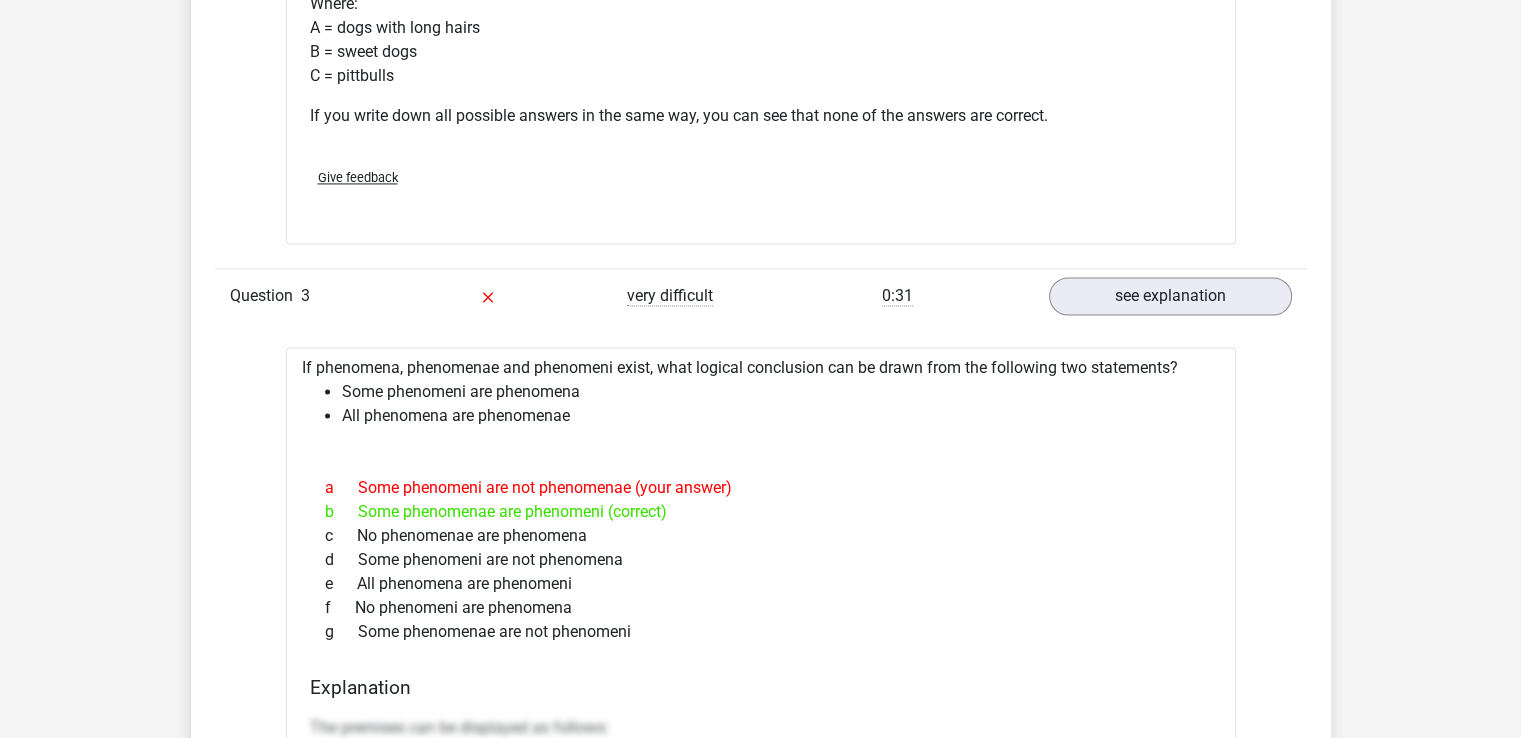 click at bounding box center [761, 452] 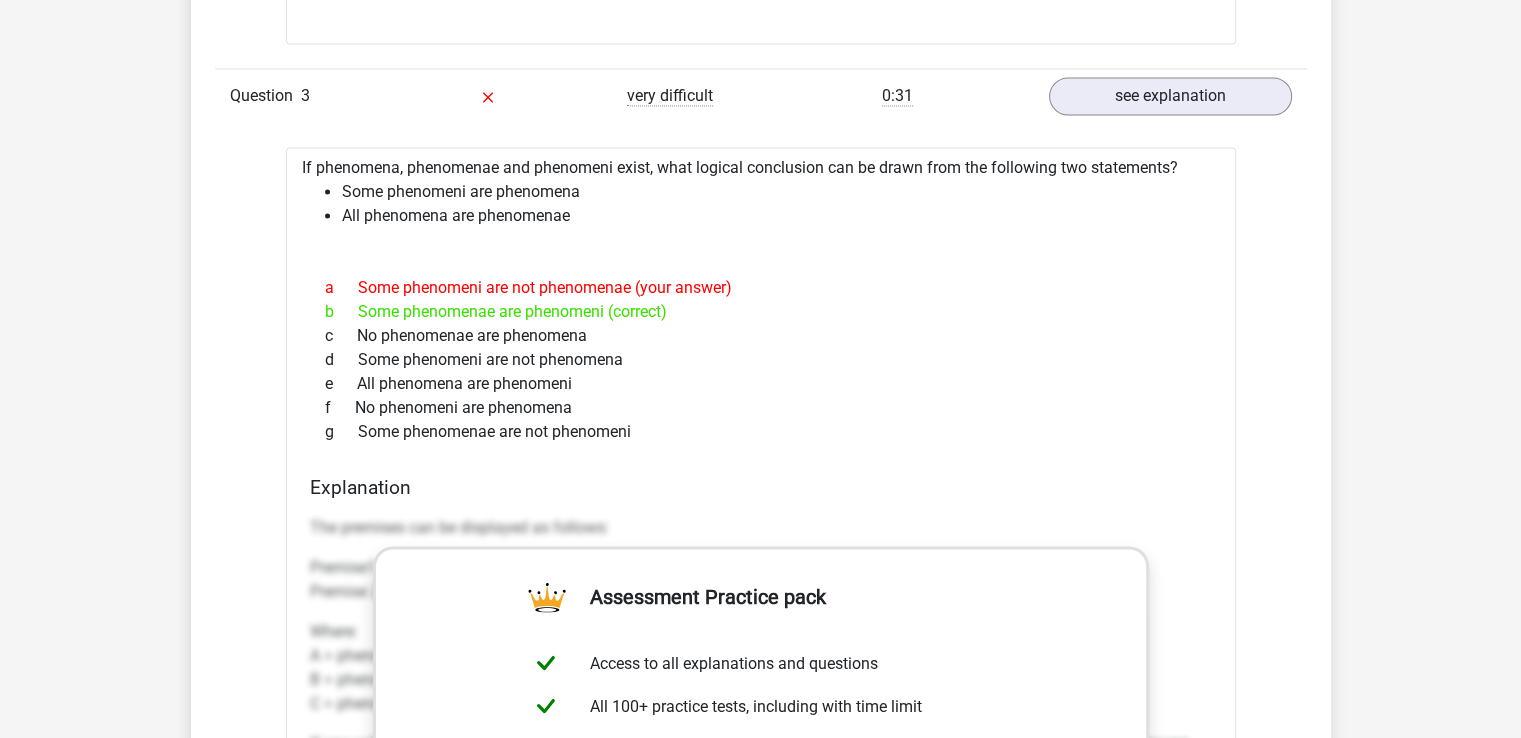 drag, startPoint x: 658, startPoint y: 421, endPoint x: 260, endPoint y: 162, distance: 474.8526 